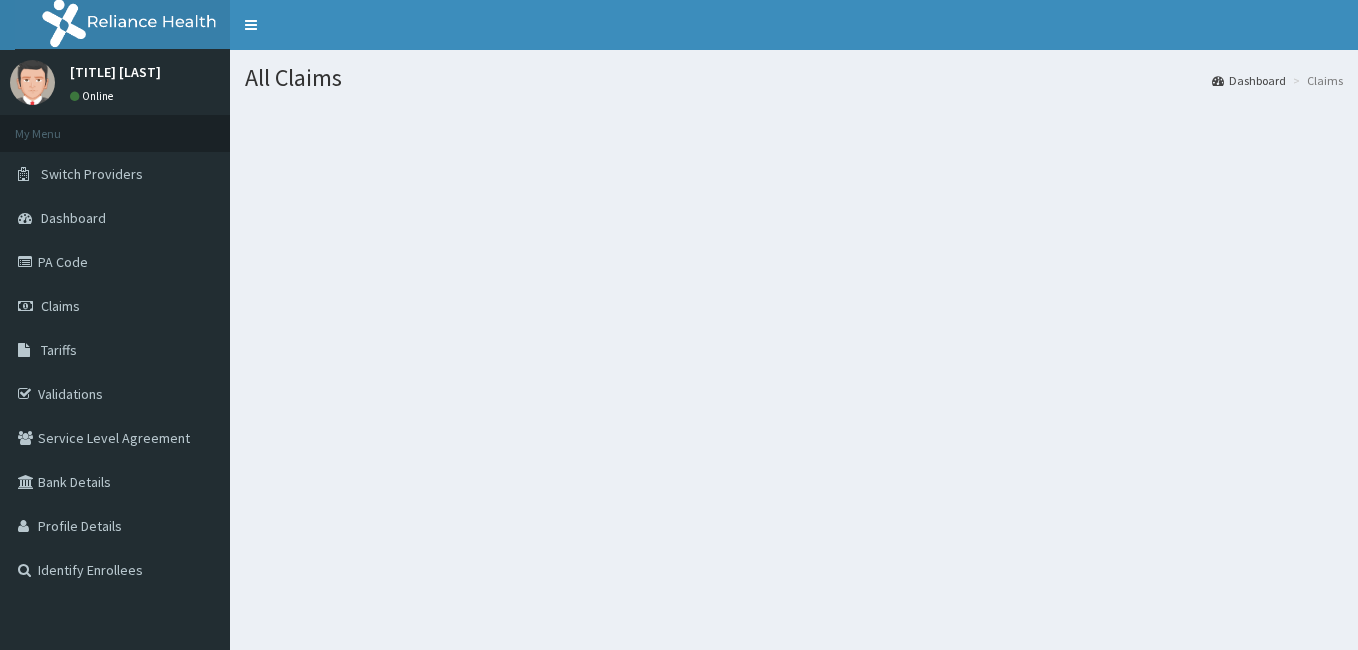 scroll, scrollTop: 0, scrollLeft: 0, axis: both 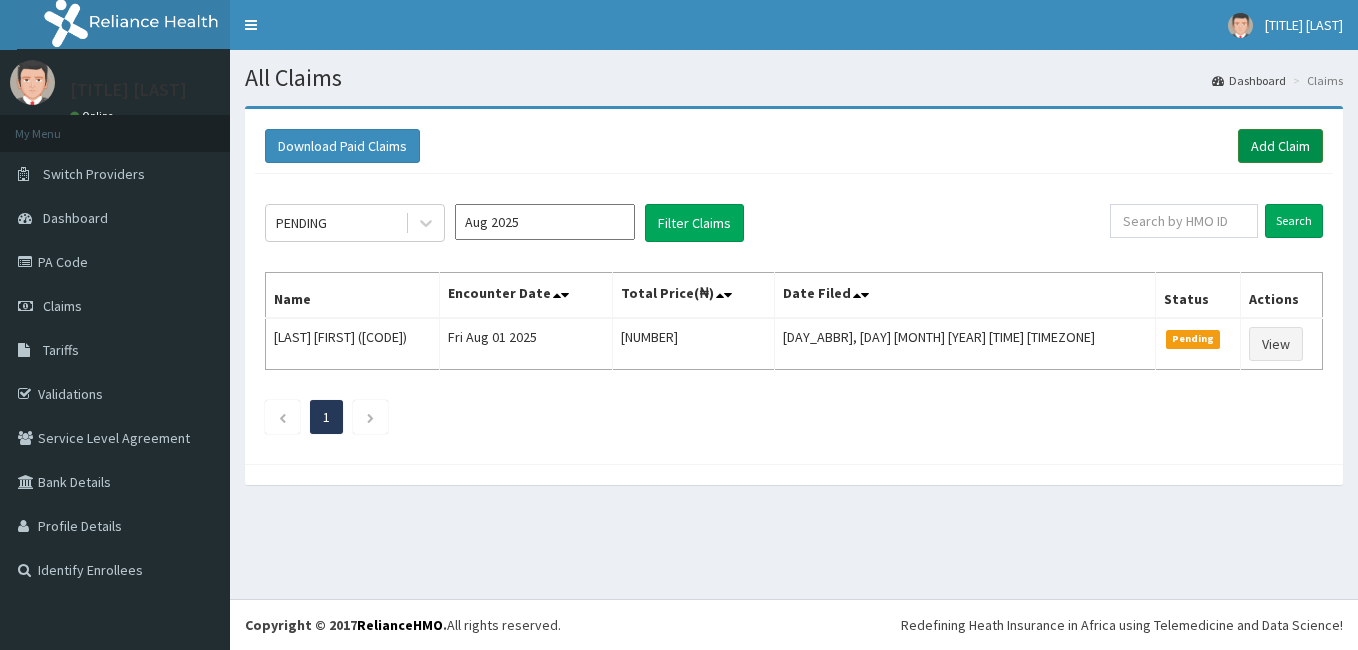 click on "Add Claim" at bounding box center (1280, 146) 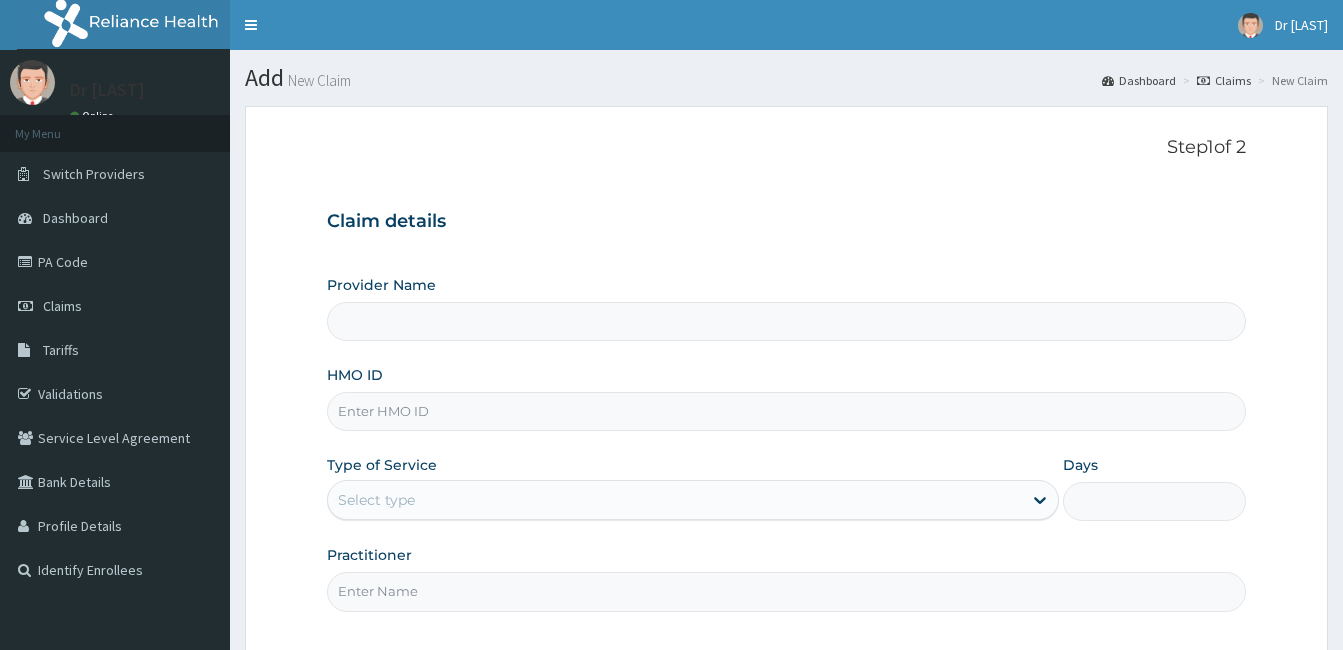 scroll, scrollTop: 0, scrollLeft: 0, axis: both 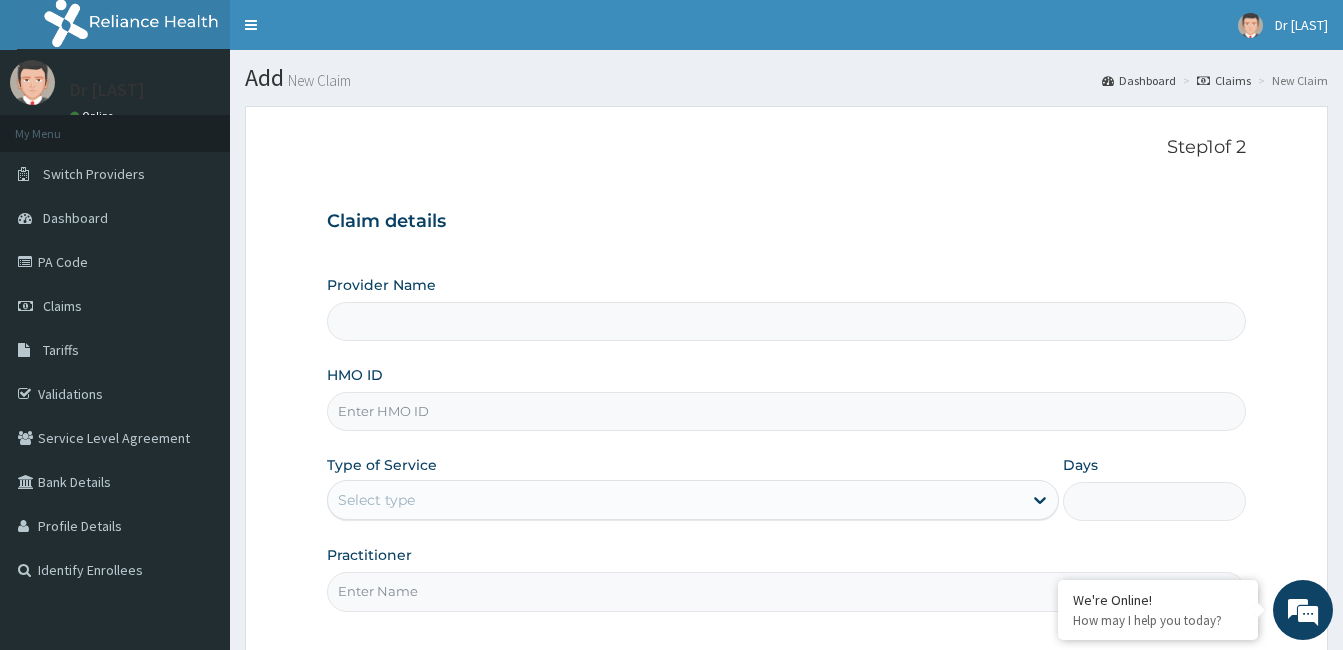 type on "Royalife Specialist Hospital and Maternity Centre" 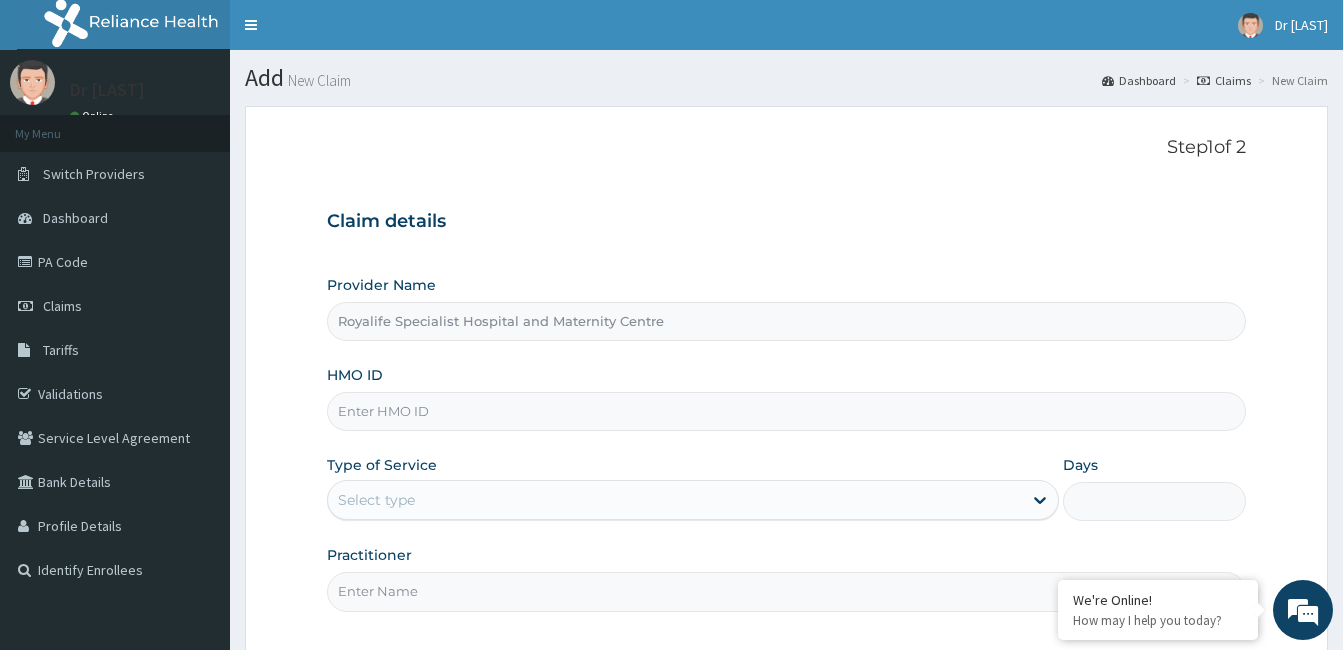paste on "GCS/[NUMBER]" 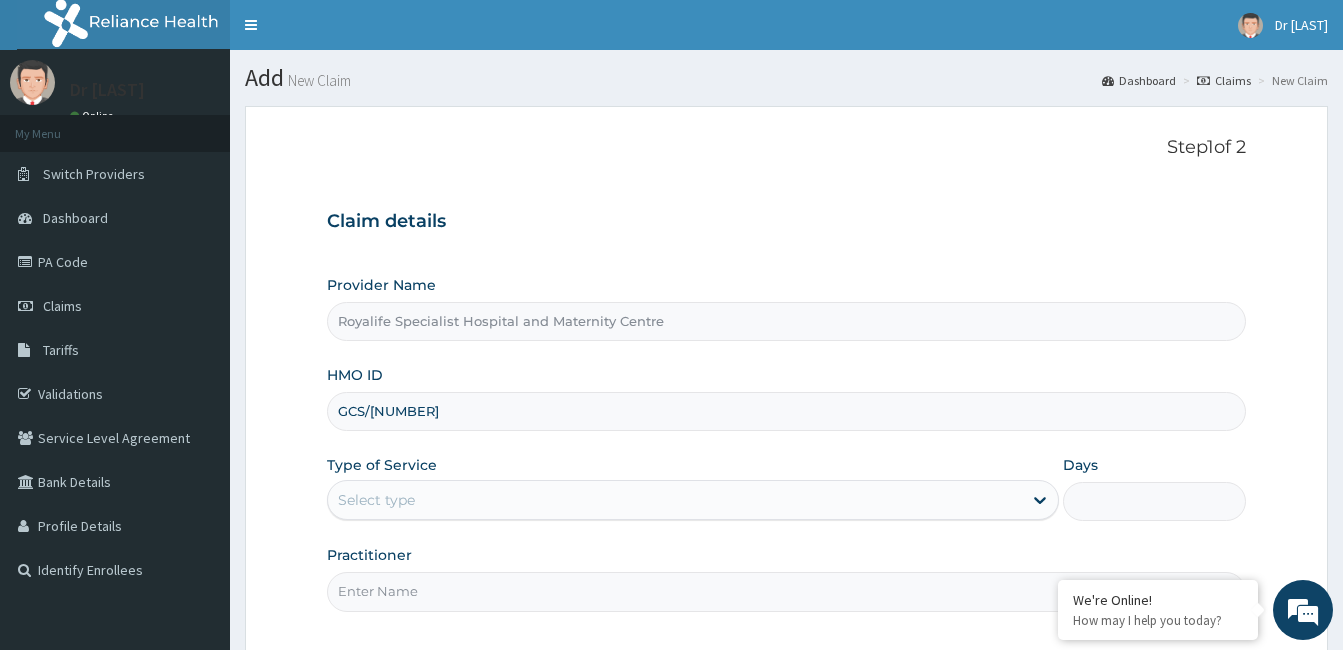 type on "GCS/[NUMBER]" 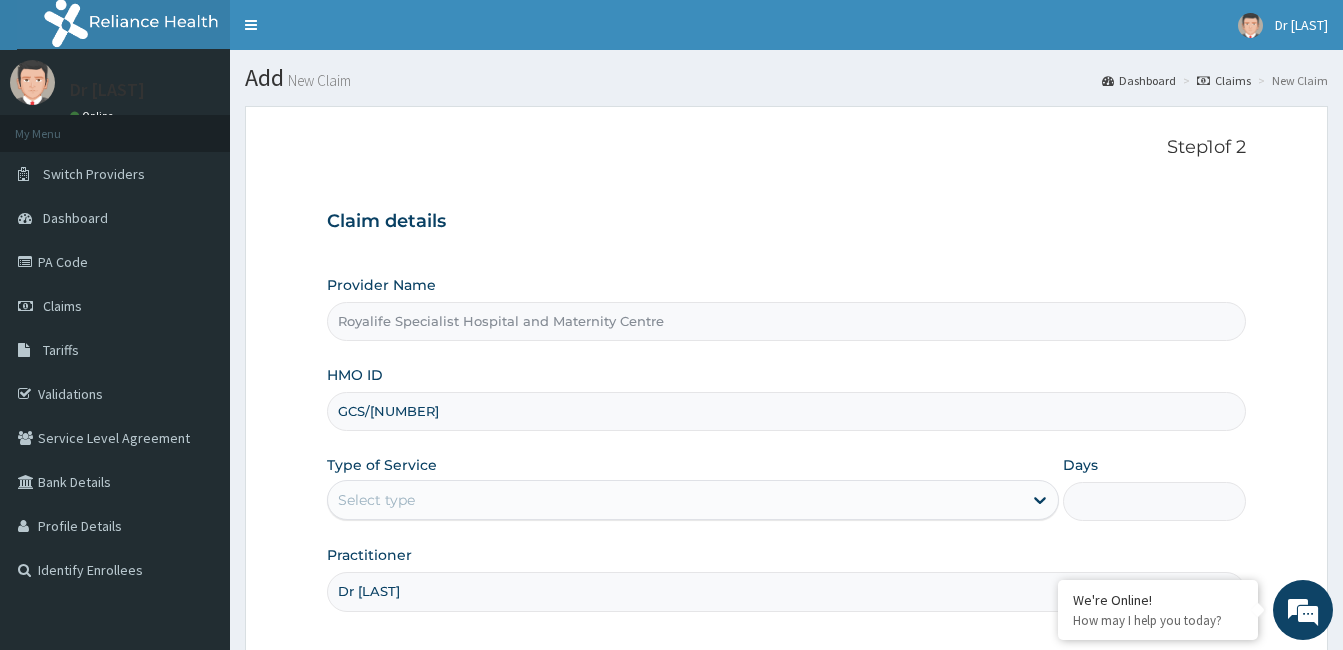 scroll, scrollTop: 0, scrollLeft: 0, axis: both 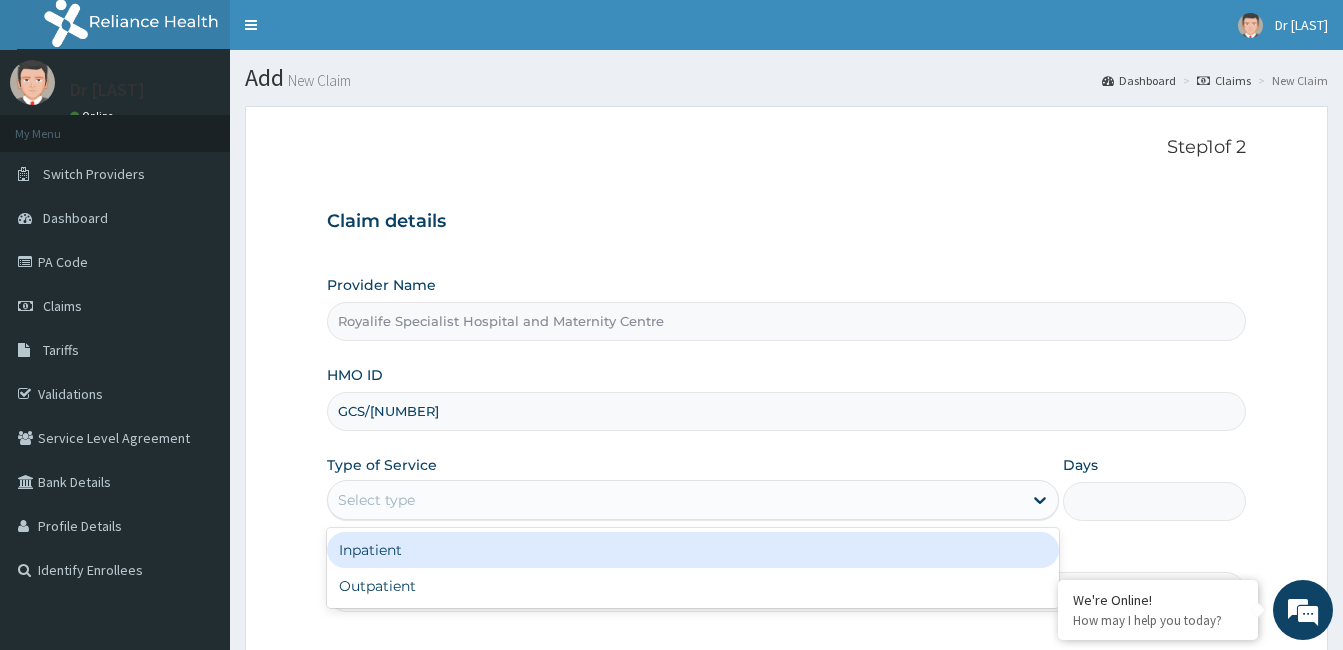 click on "Select type" at bounding box center [675, 500] 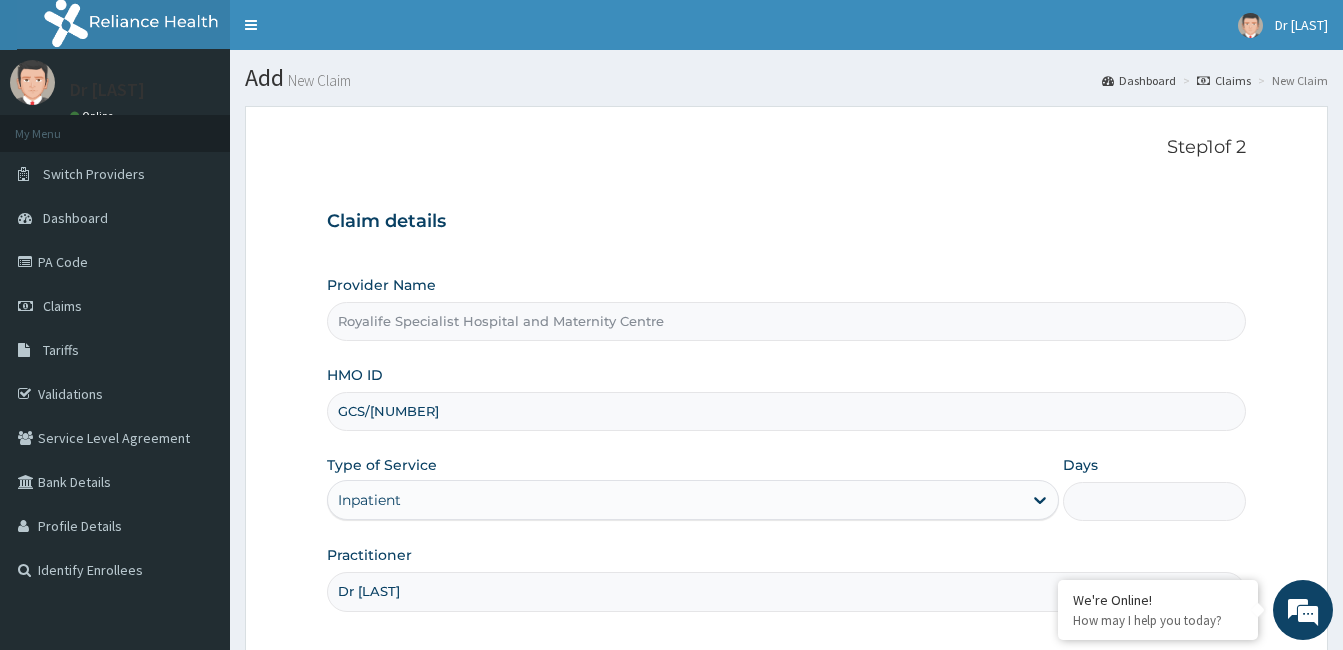 click on "Days" at bounding box center [1154, 501] 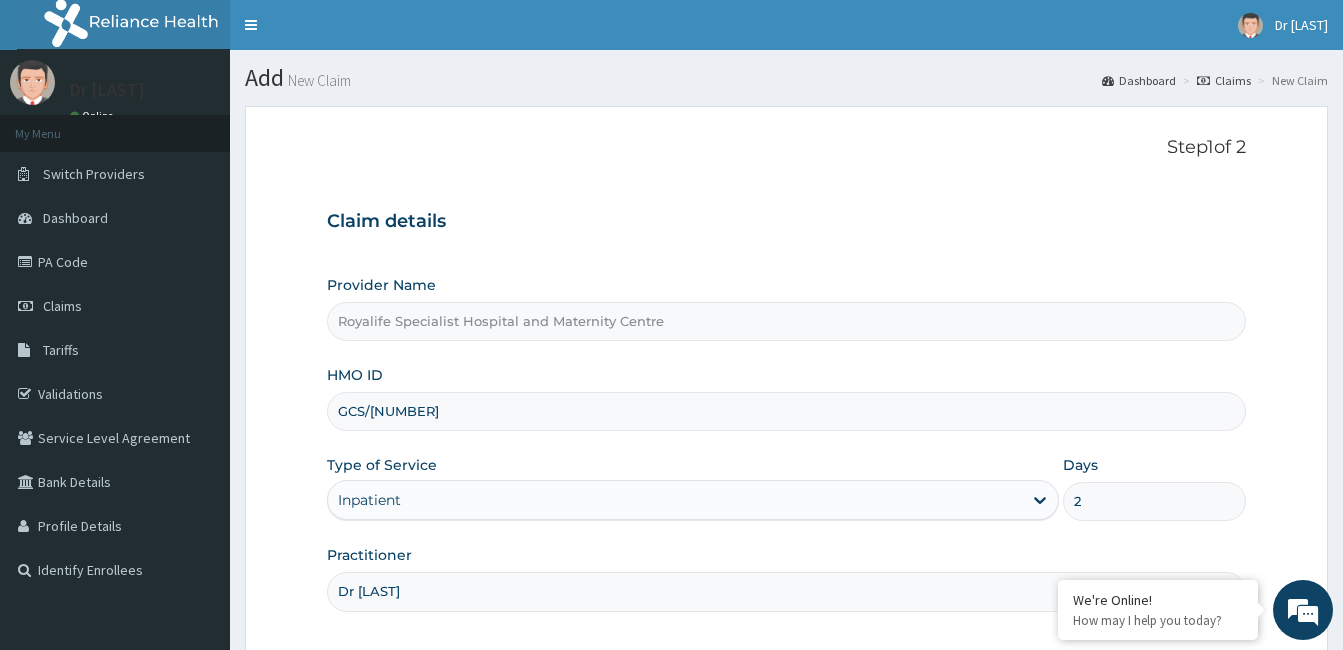 type on "2" 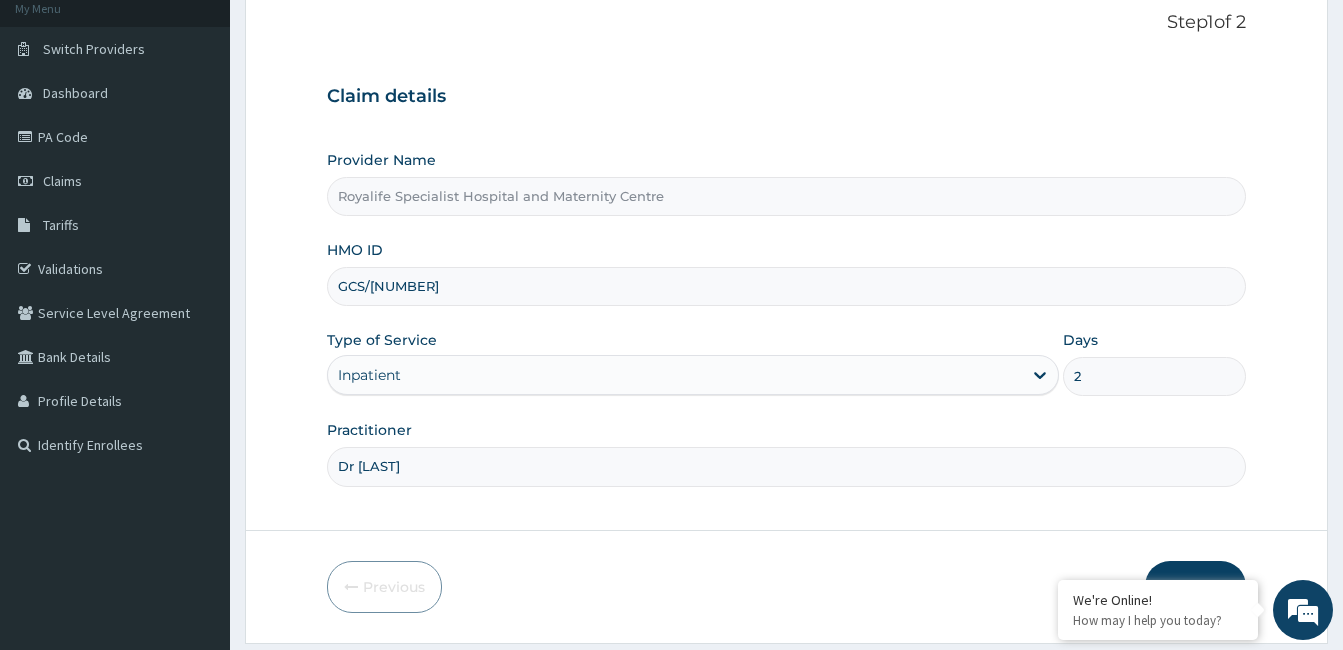 scroll, scrollTop: 185, scrollLeft: 0, axis: vertical 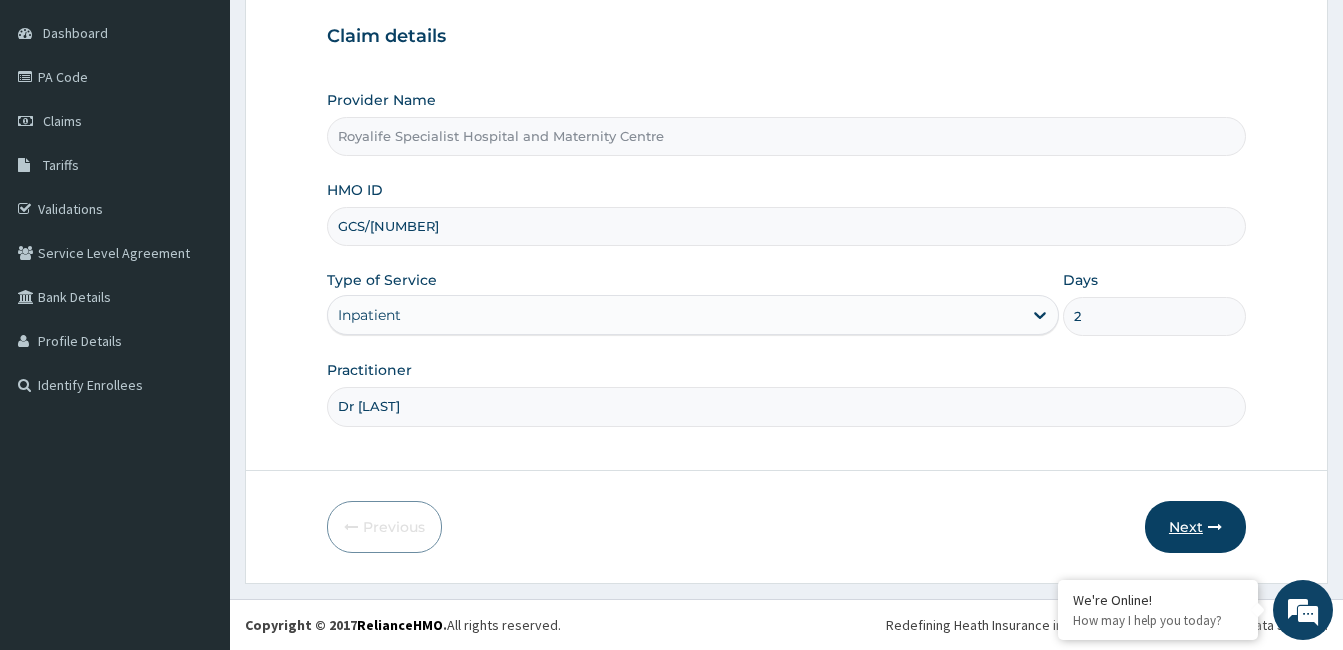click on "Next" at bounding box center (1195, 527) 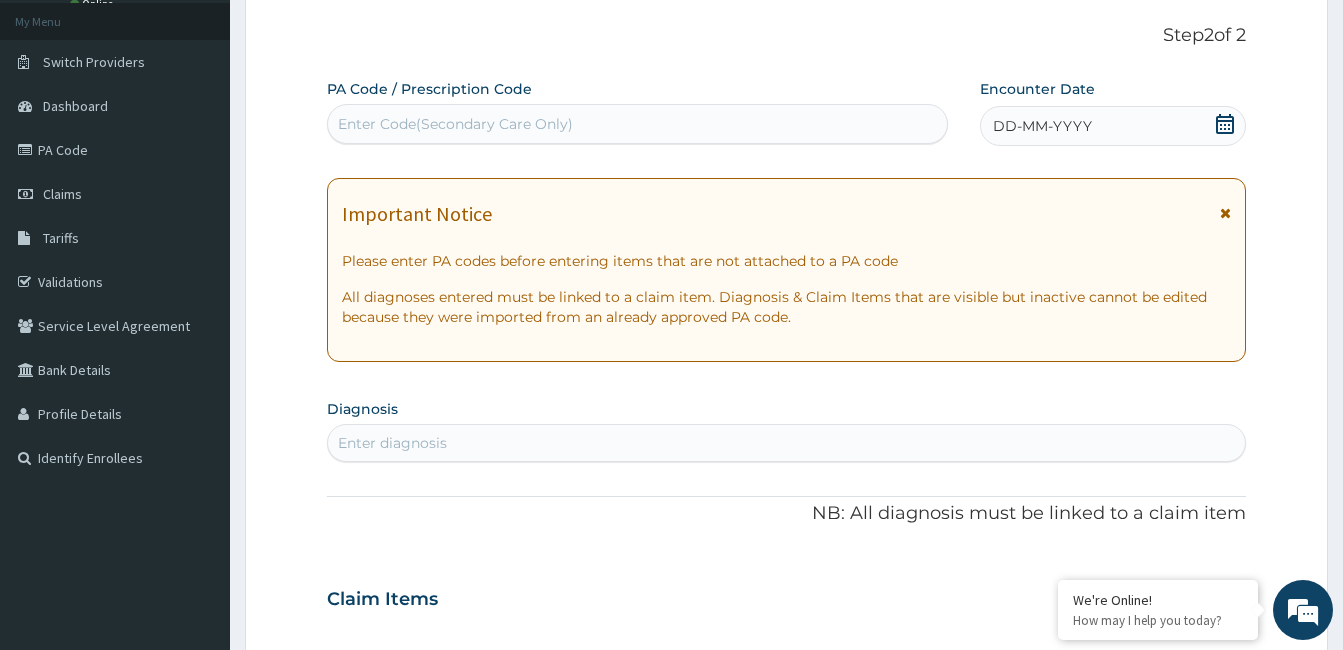 scroll, scrollTop: 66, scrollLeft: 0, axis: vertical 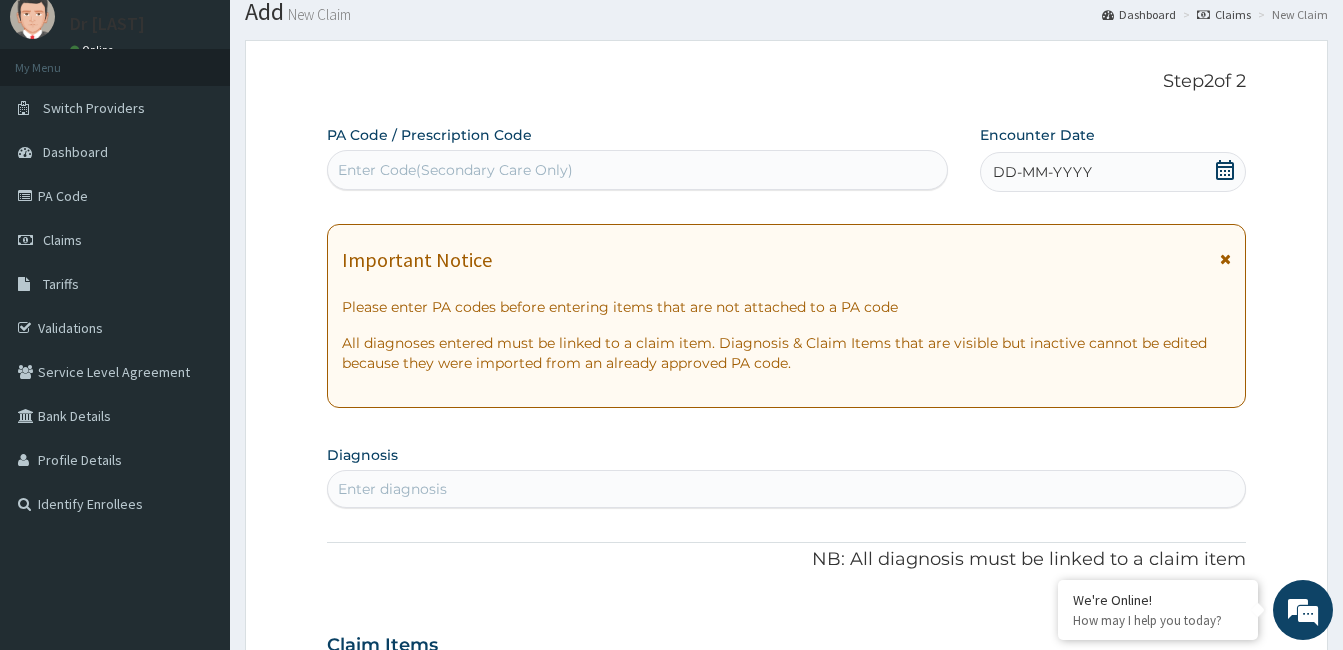 click 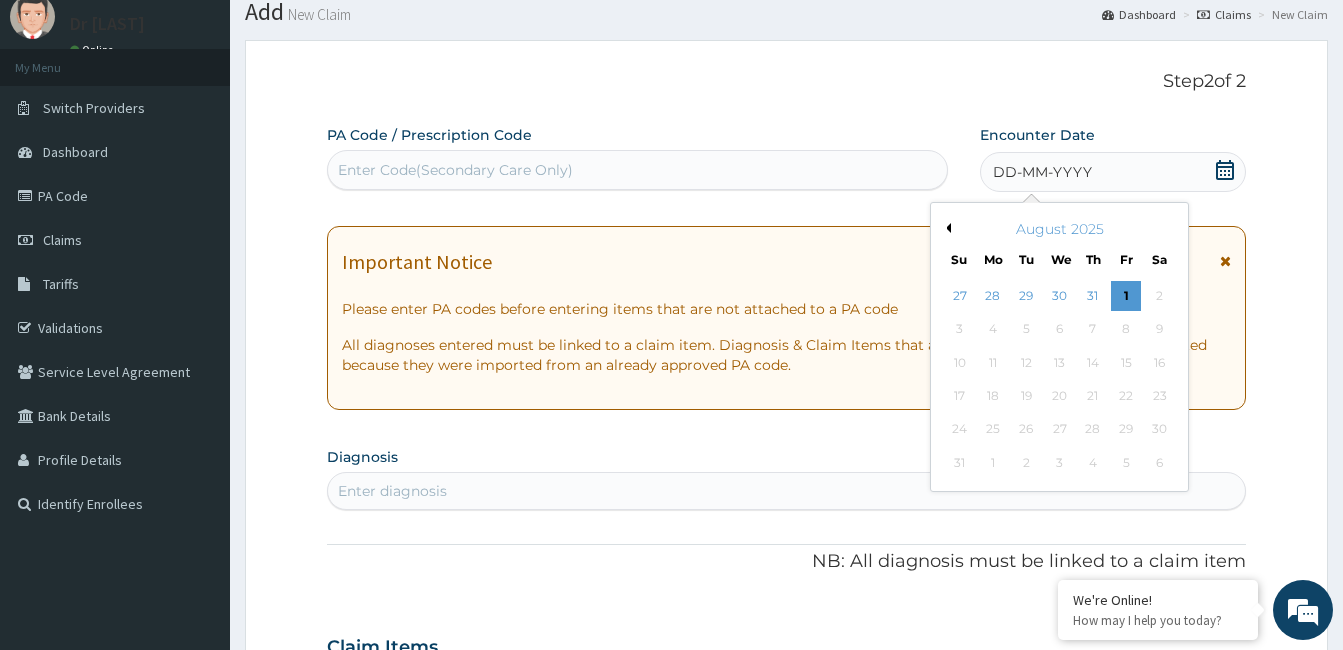 click on "Enter Code(Secondary Care Only)" at bounding box center [455, 170] 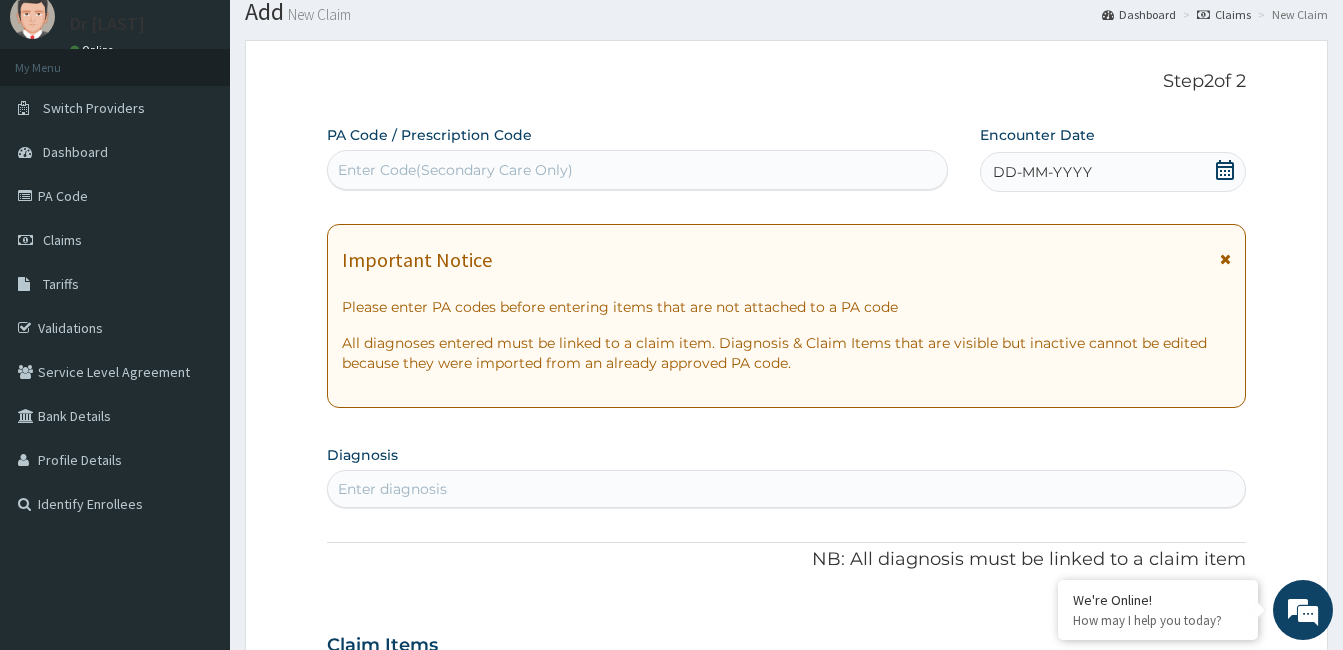 paste on "PA/[ALPHANUMERIC]" 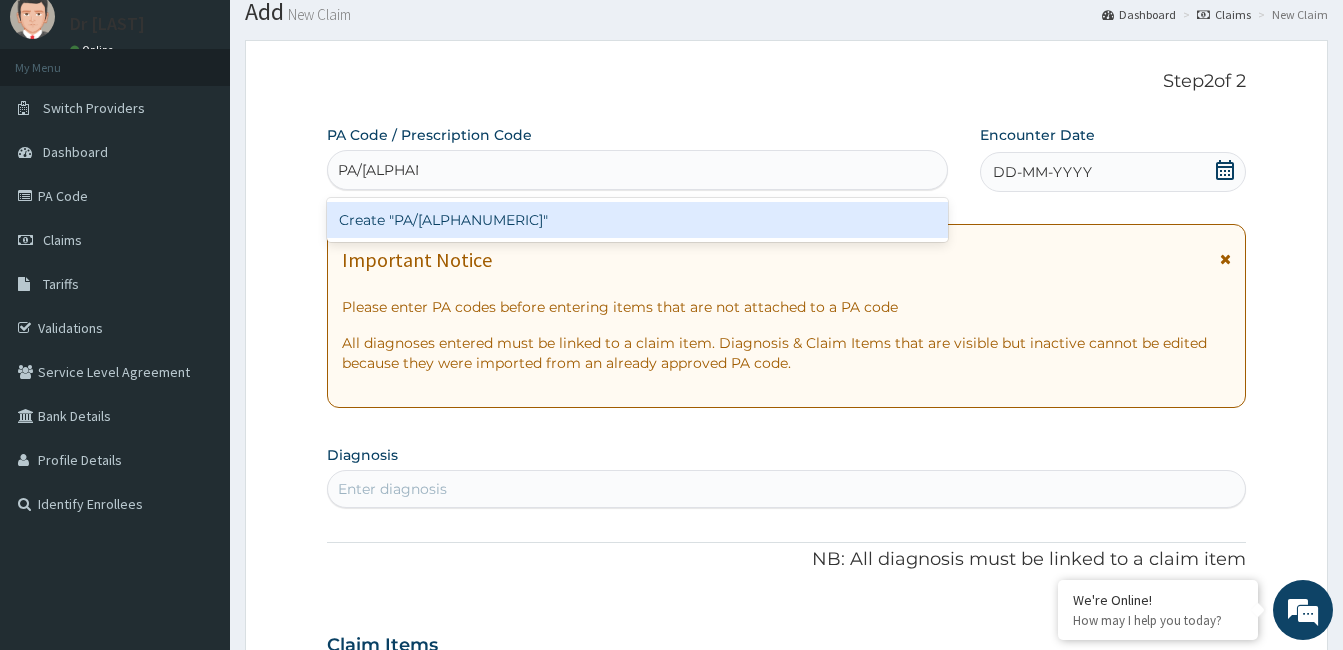 click on "Create "PA/[ALPHANUMERIC]"" at bounding box center (637, 220) 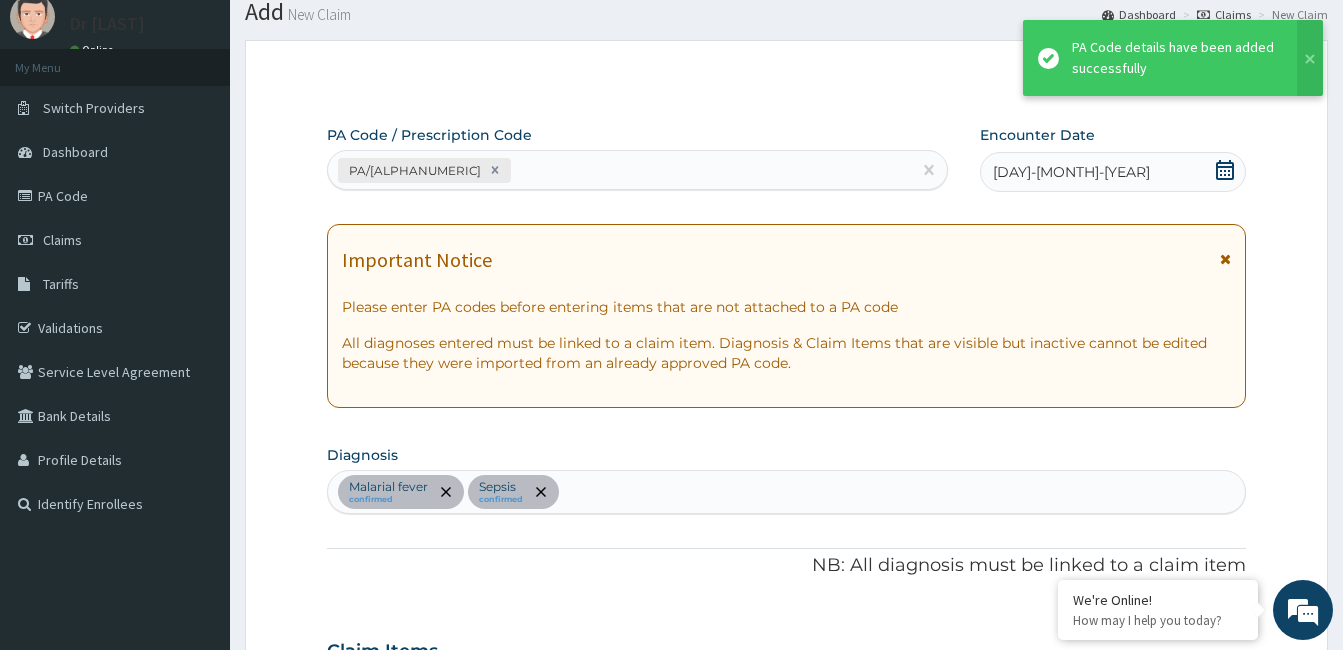 scroll, scrollTop: 1352, scrollLeft: 0, axis: vertical 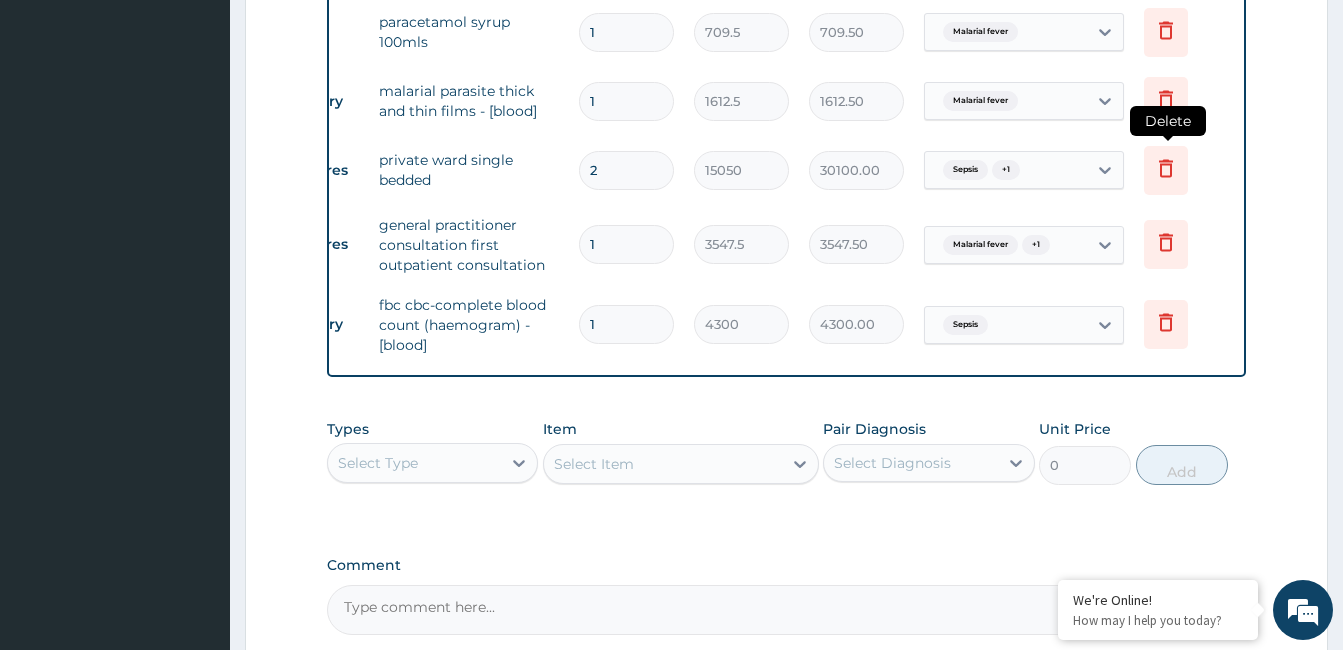 click at bounding box center (1166, 170) 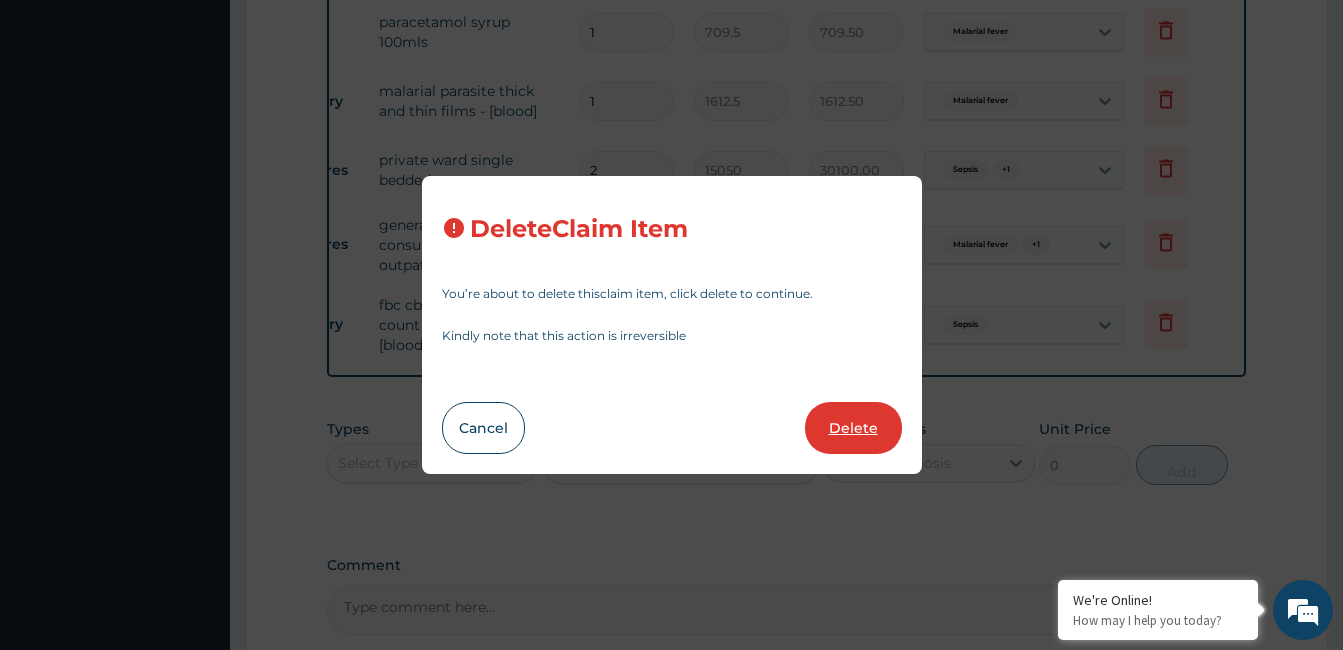 click on "Delete" at bounding box center [853, 428] 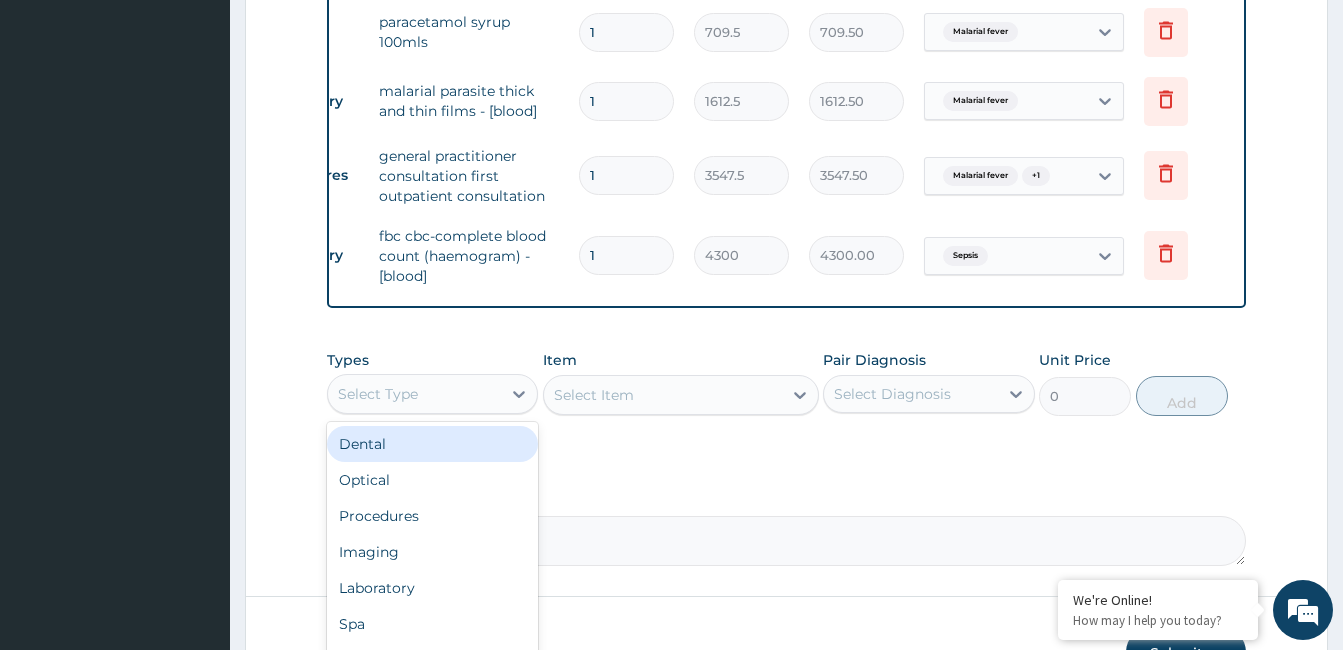 click on "Procedures" at bounding box center [432, 516] 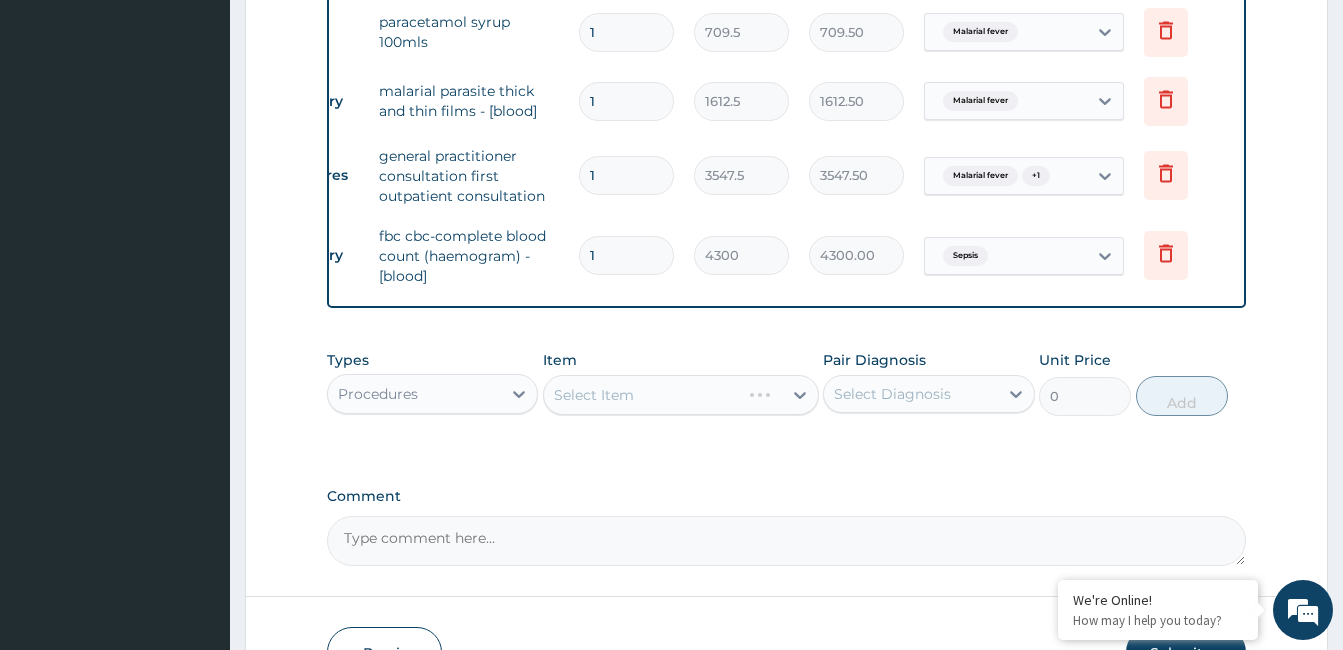 click on "Select Item" at bounding box center (681, 395) 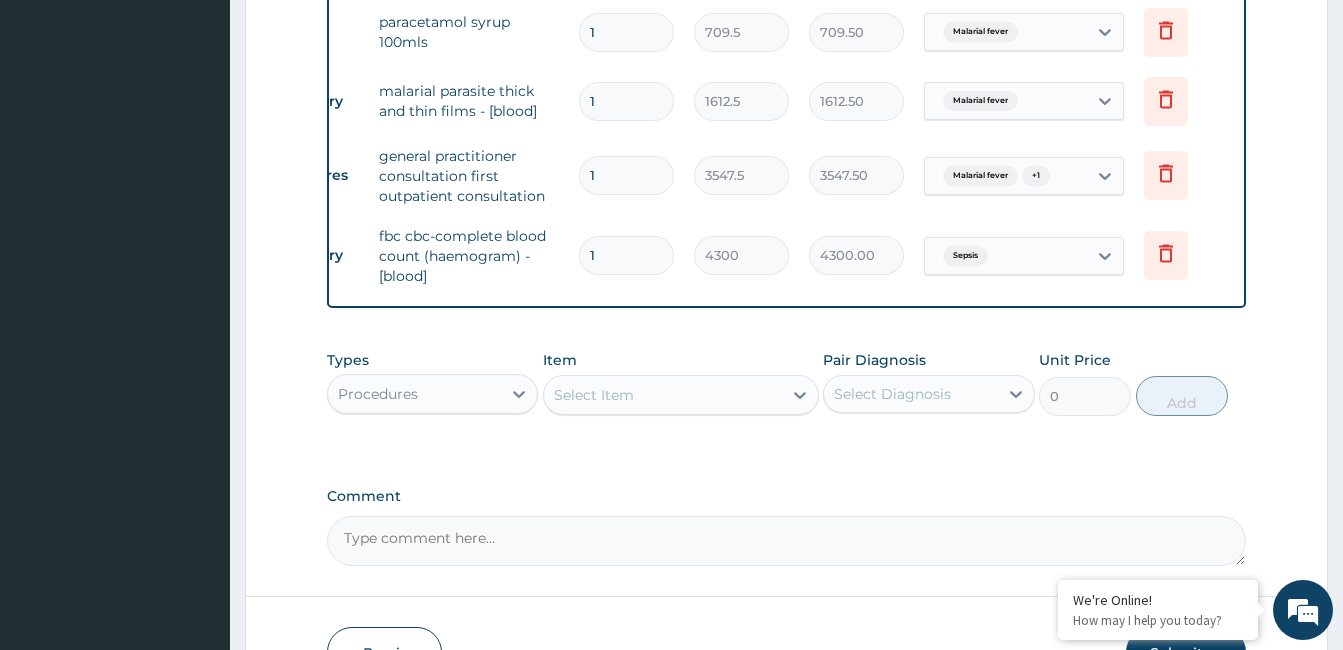 click on "Select Item" at bounding box center [663, 395] 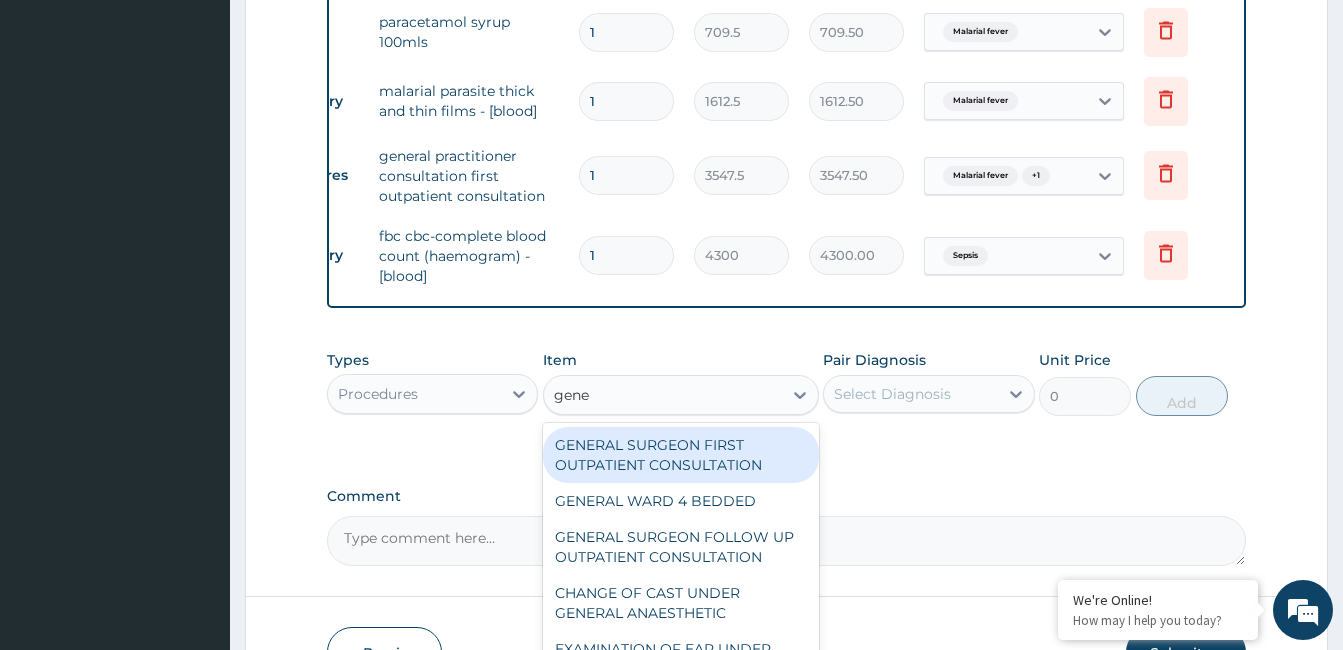 type on "gener" 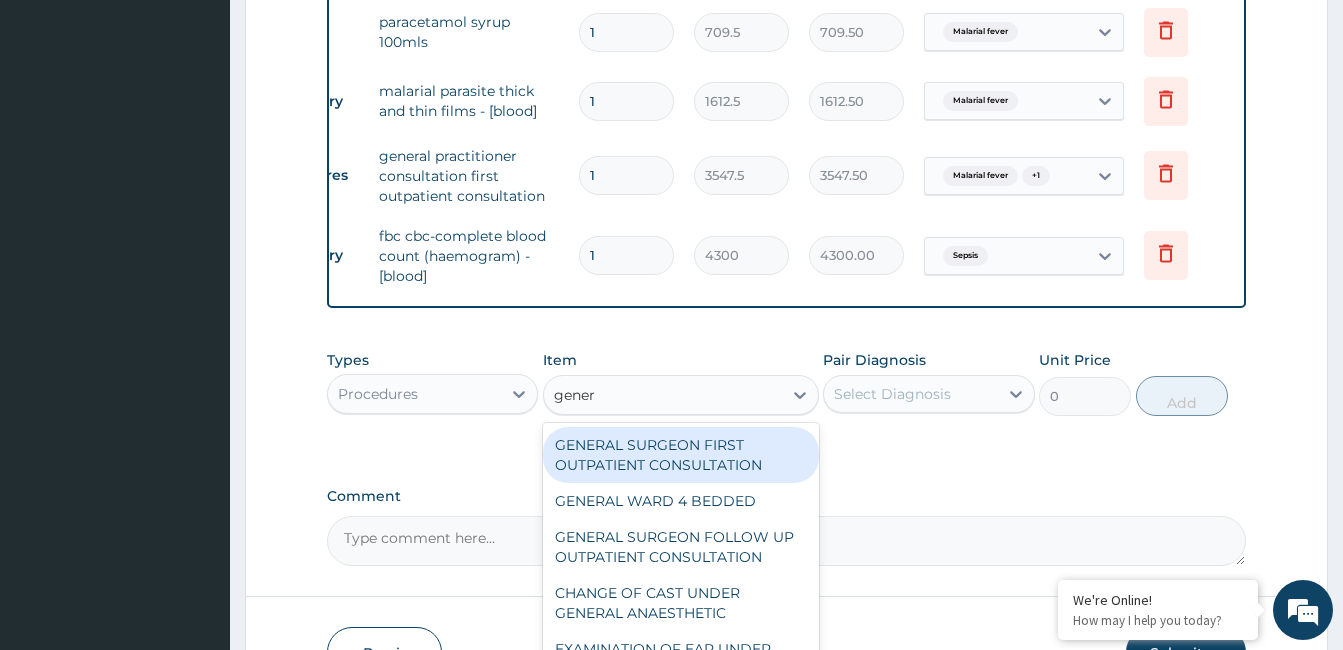 click on "GENERAL WARD 4 BEDDED" at bounding box center [681, 501] 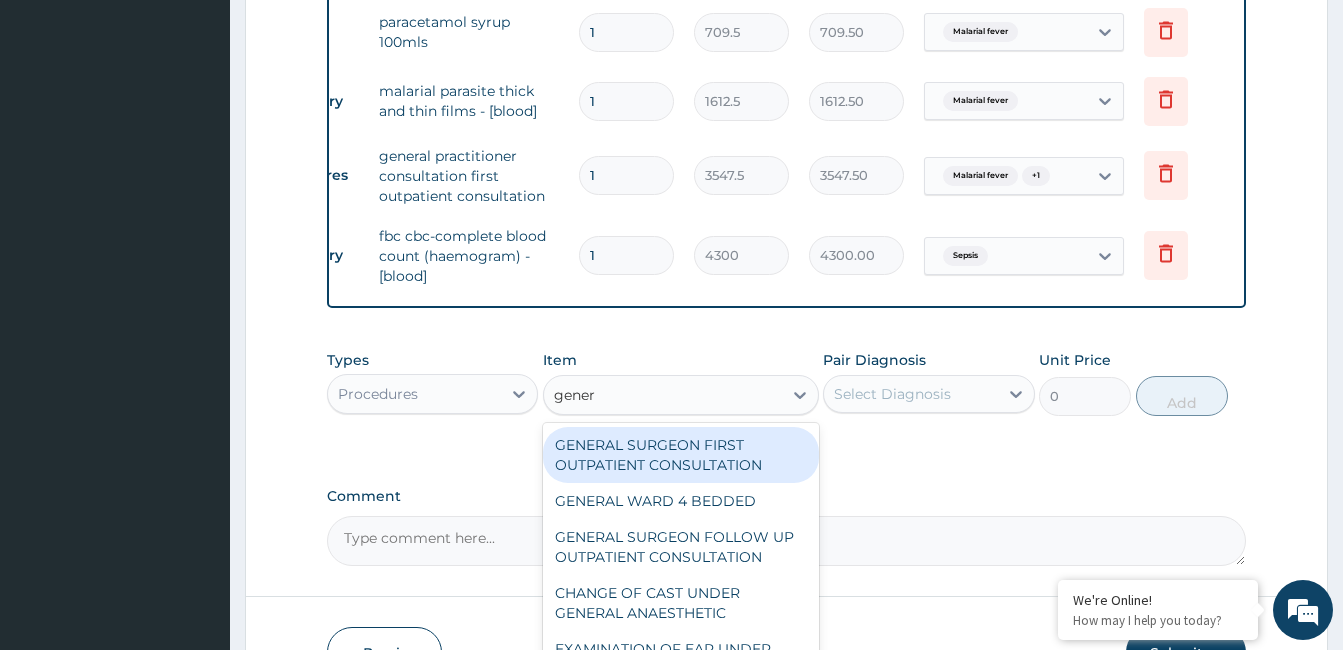 type 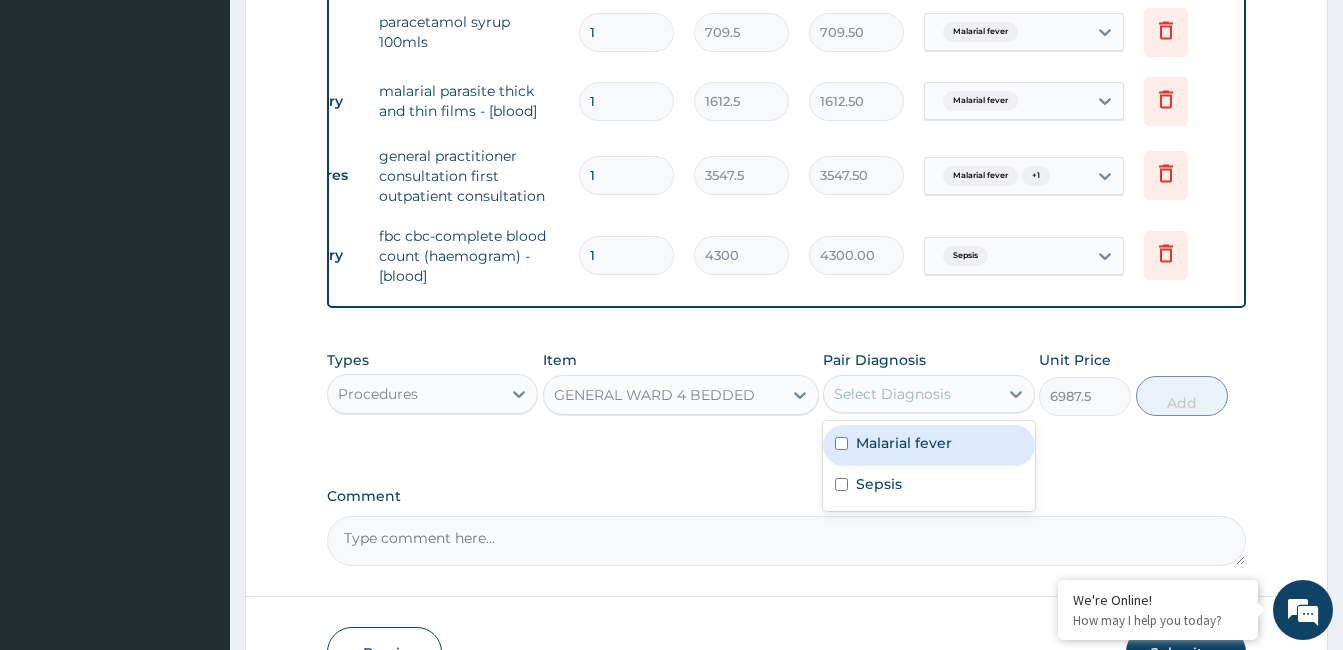 click on "Malarial fever" at bounding box center [904, 443] 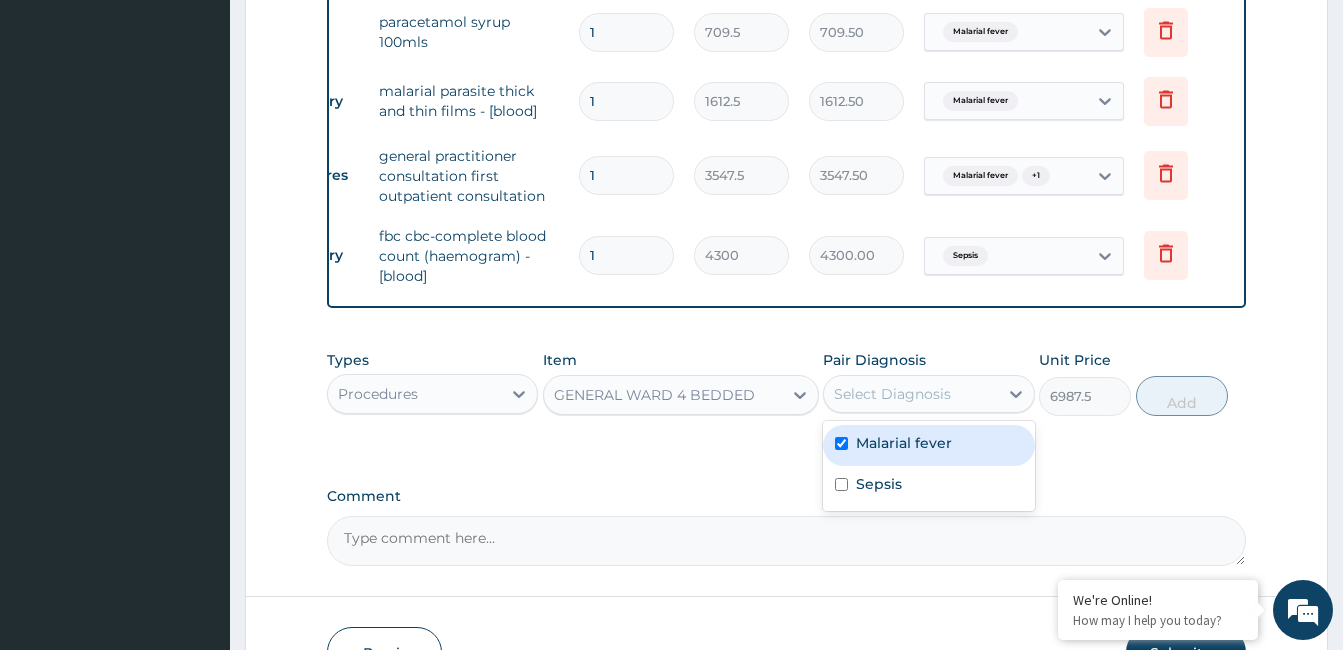 checkbox on "true" 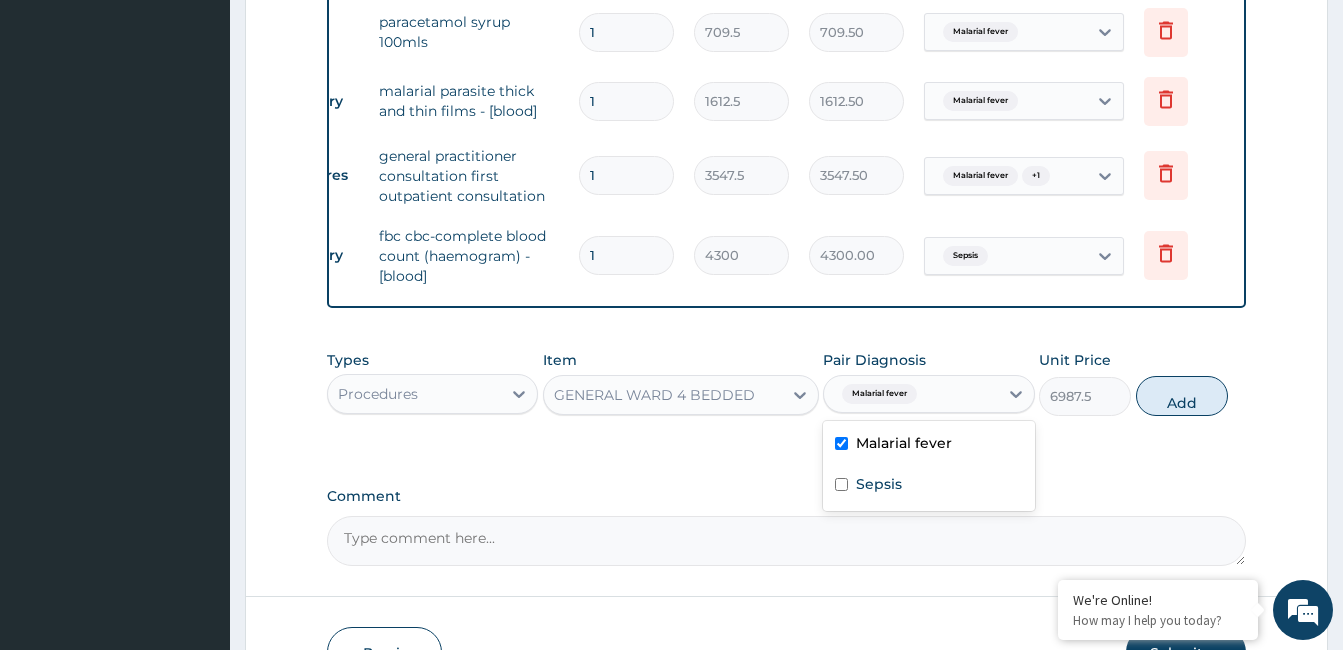 click on "Sepsis" at bounding box center [928, 486] 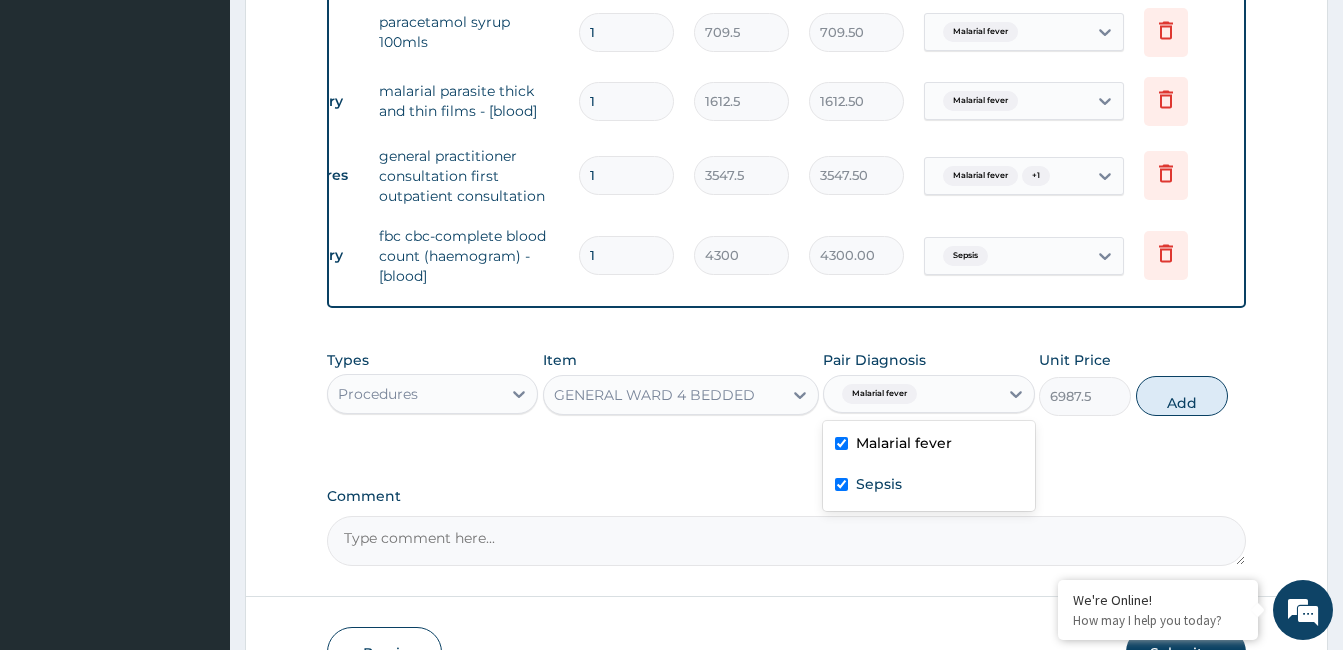 checkbox on "true" 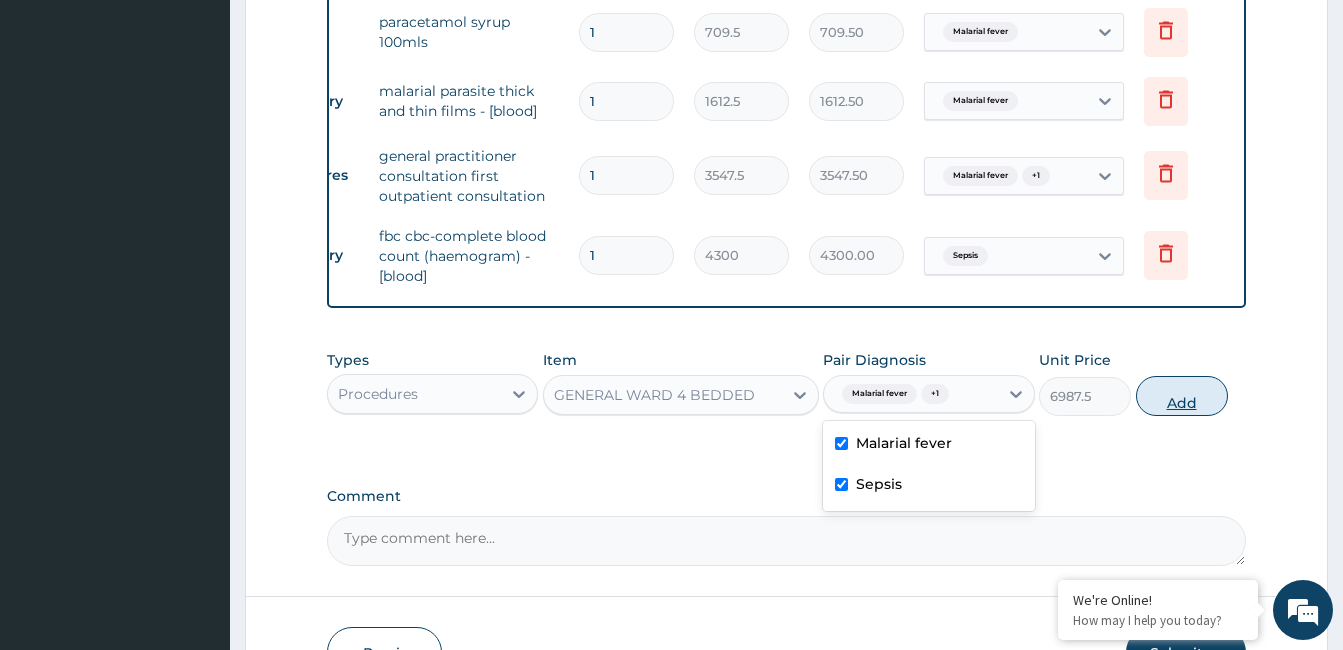 click on "Add" at bounding box center (1182, 396) 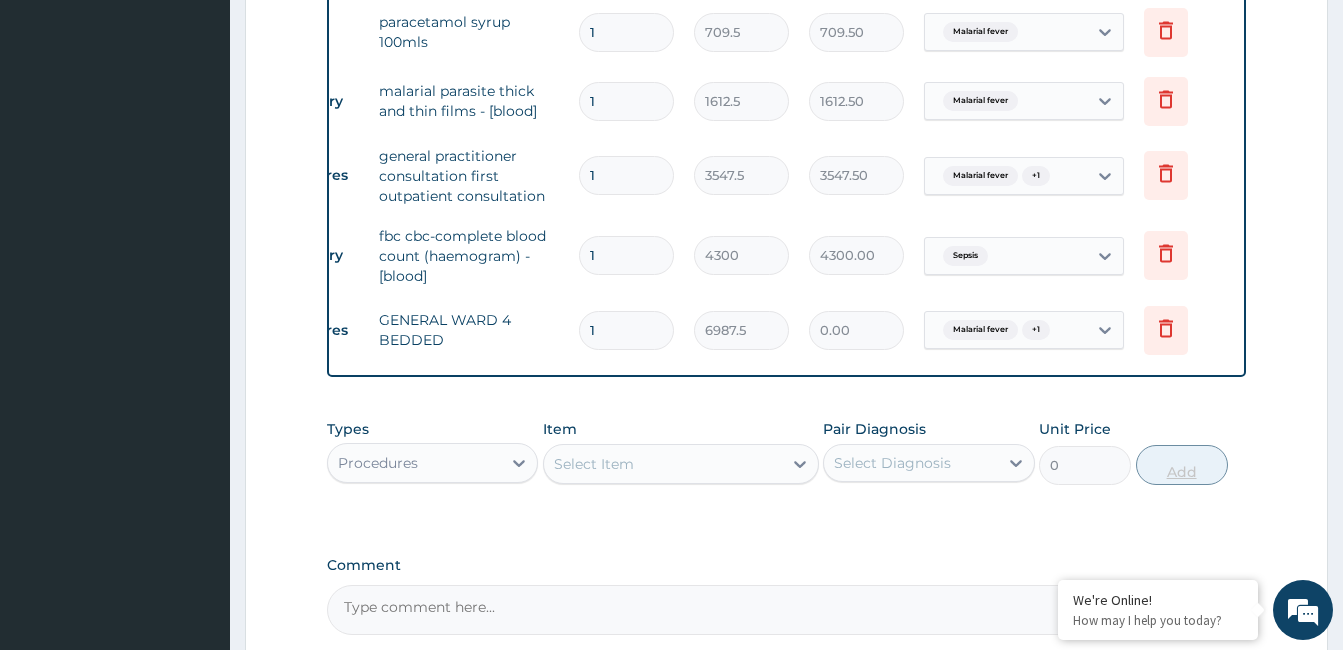 type 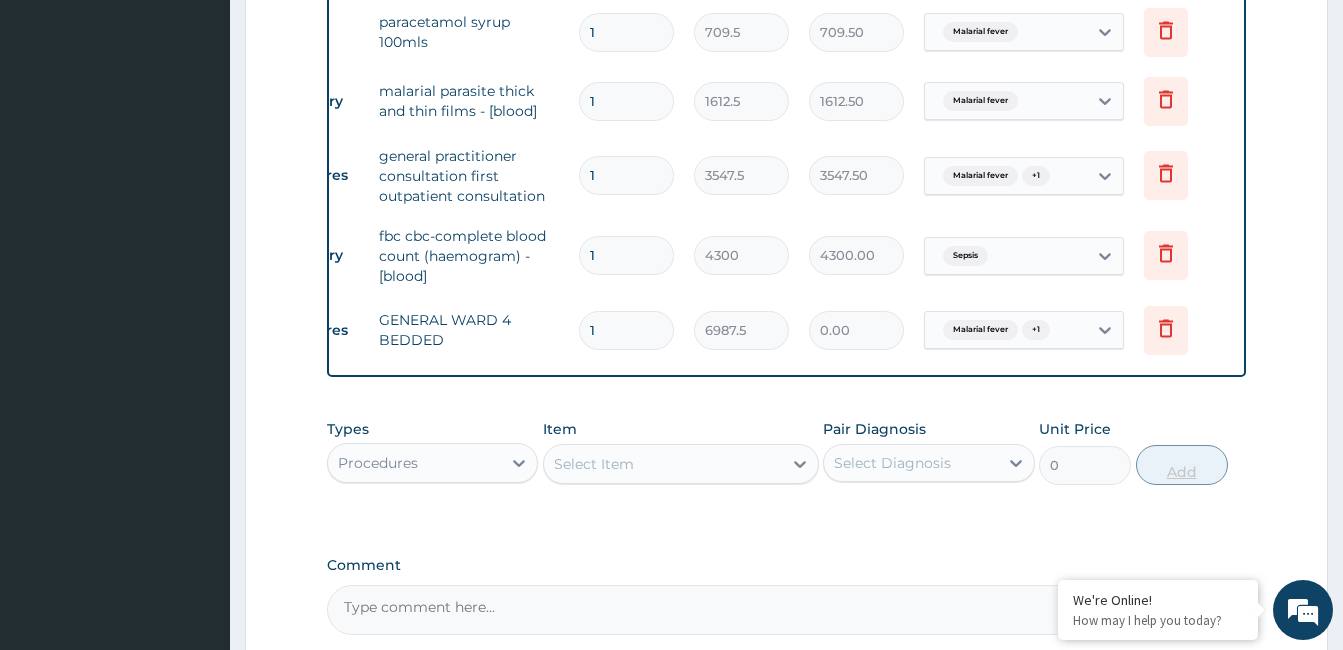 type on "0.00" 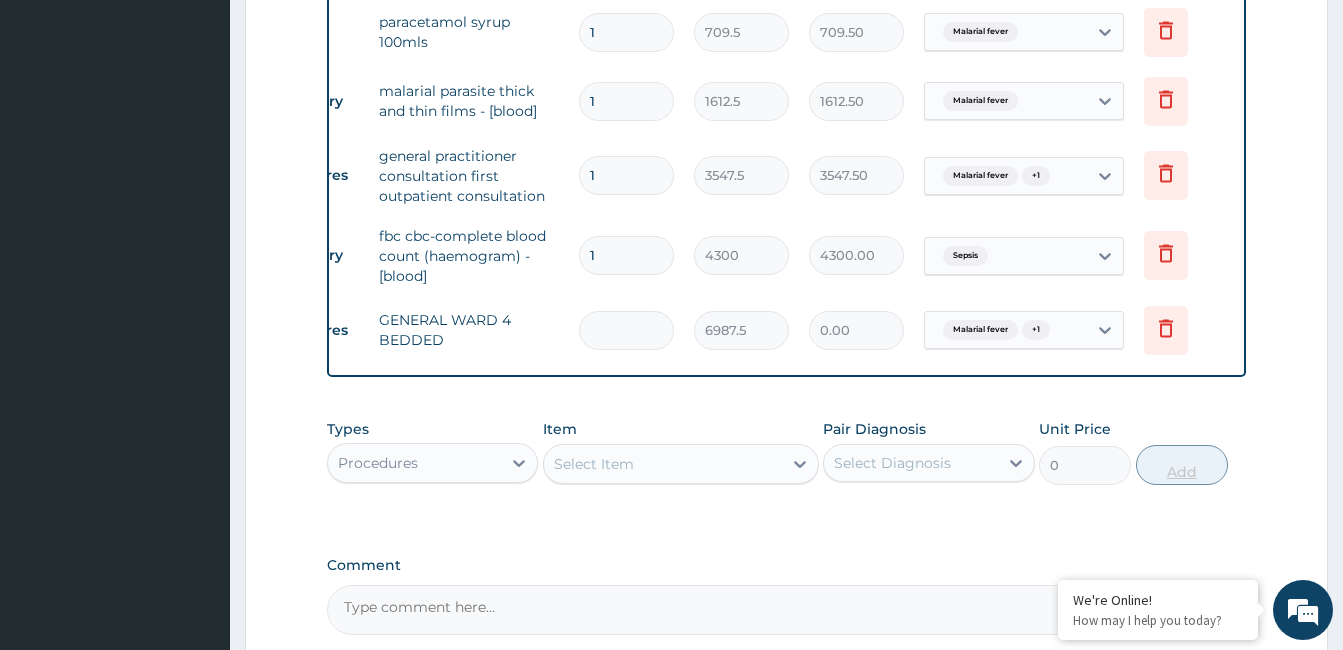 type on "2" 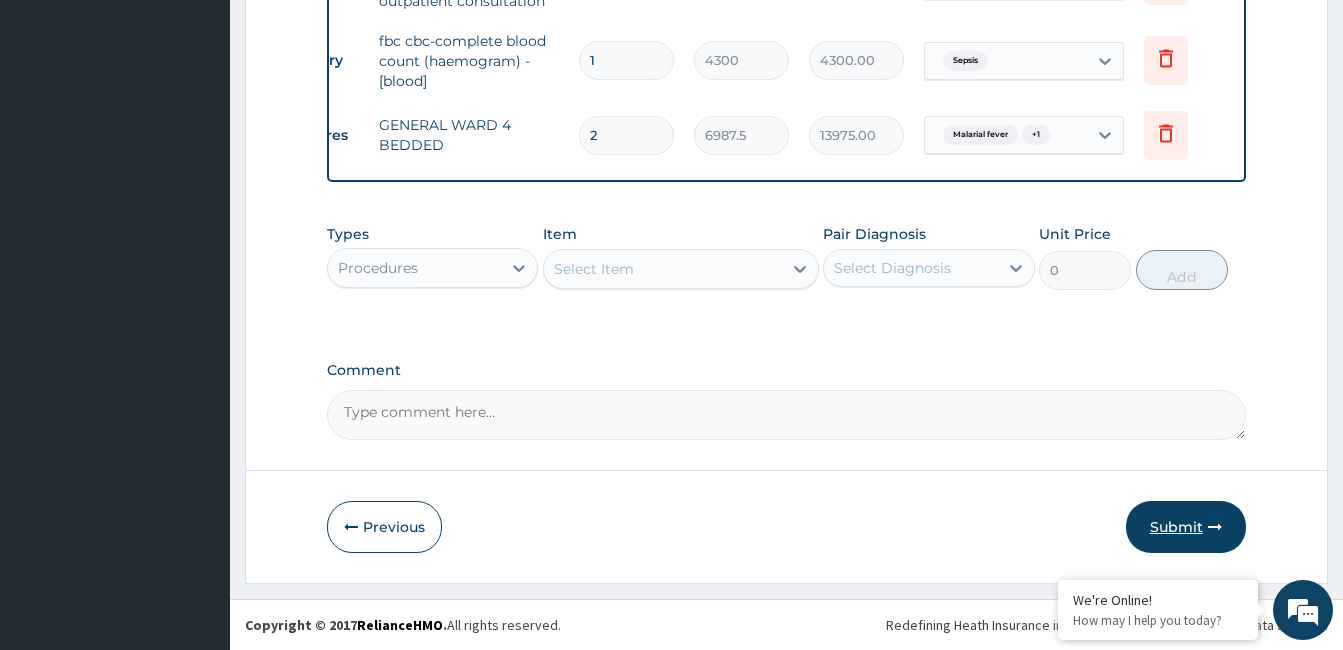 click on "Submit" at bounding box center [1186, 527] 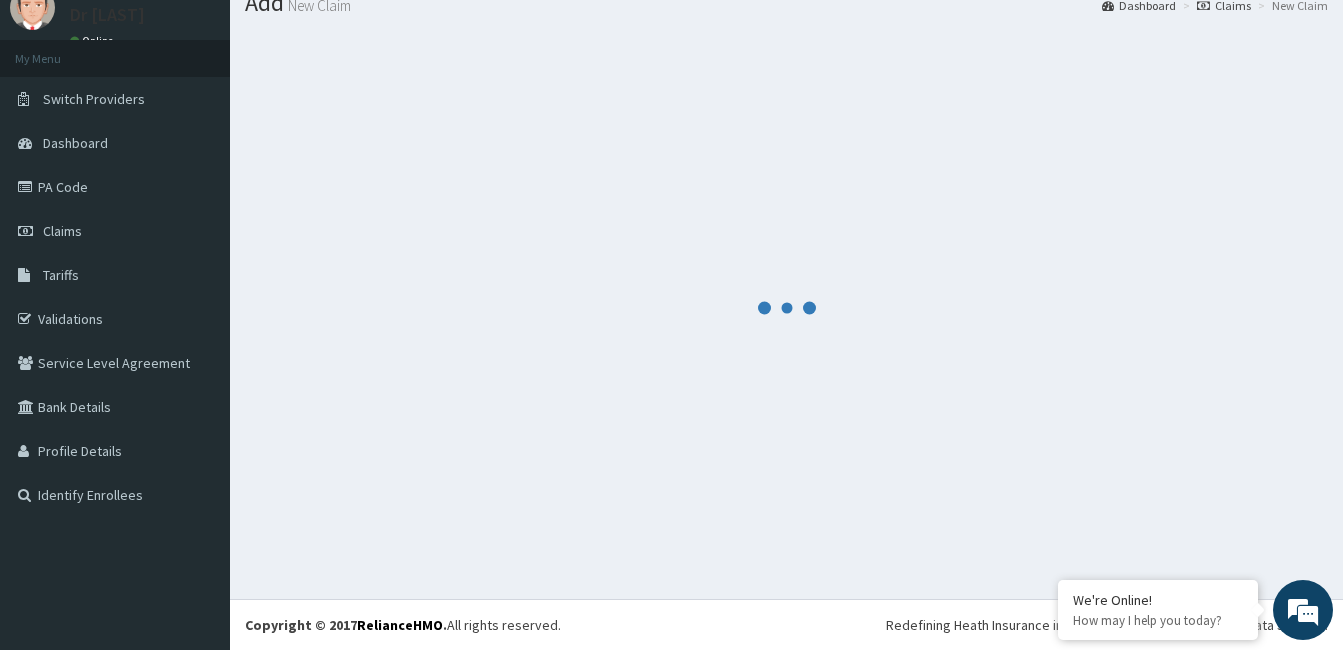 scroll, scrollTop: 1562, scrollLeft: 0, axis: vertical 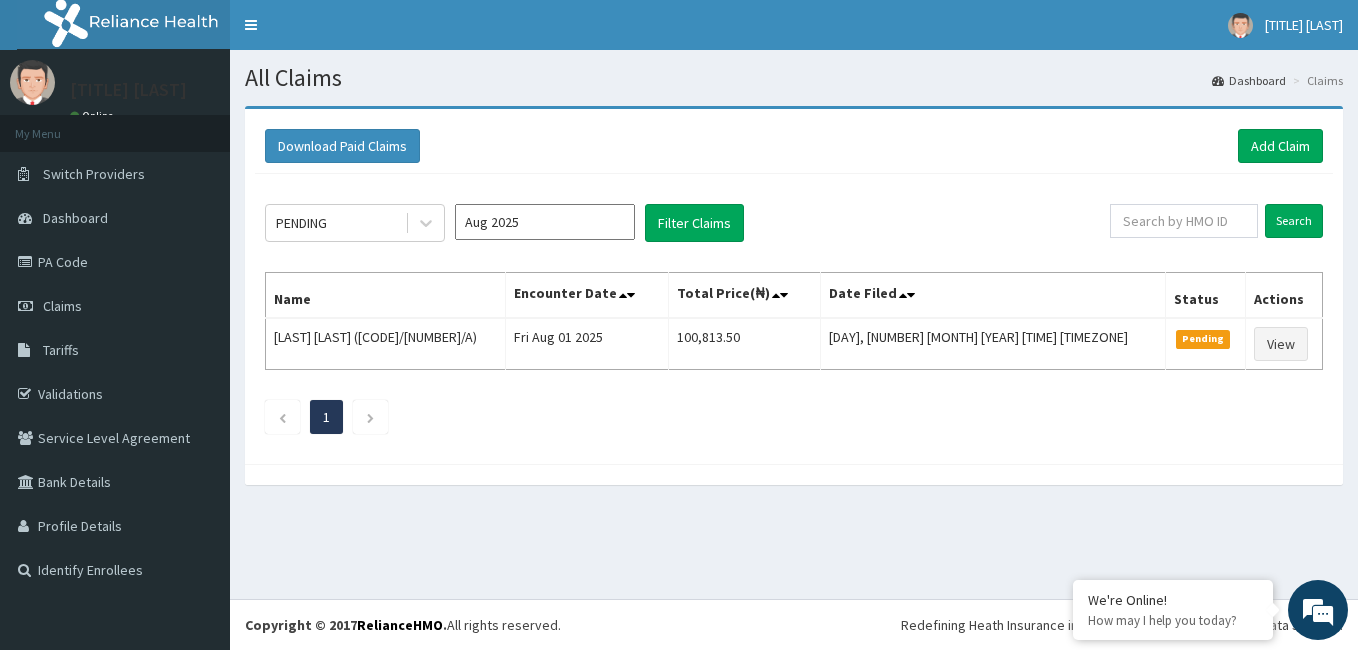 click on "Aug 2025" at bounding box center [545, 222] 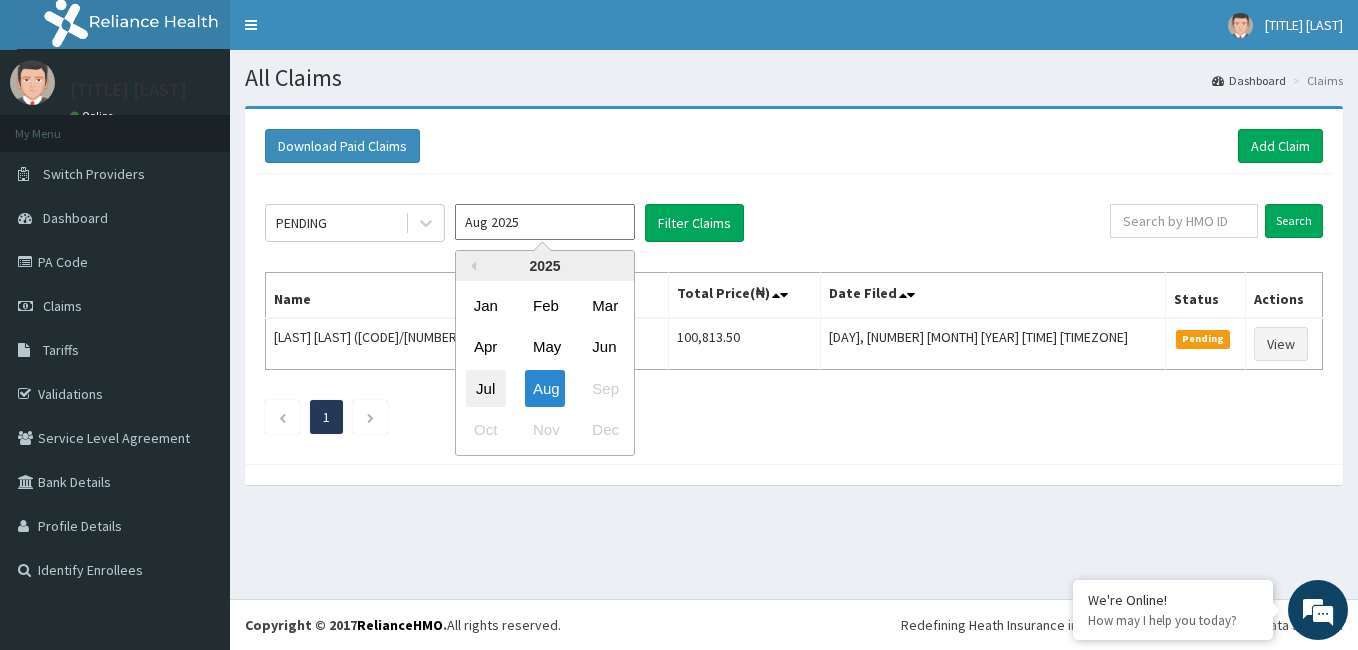 click on "Jul" at bounding box center [486, 388] 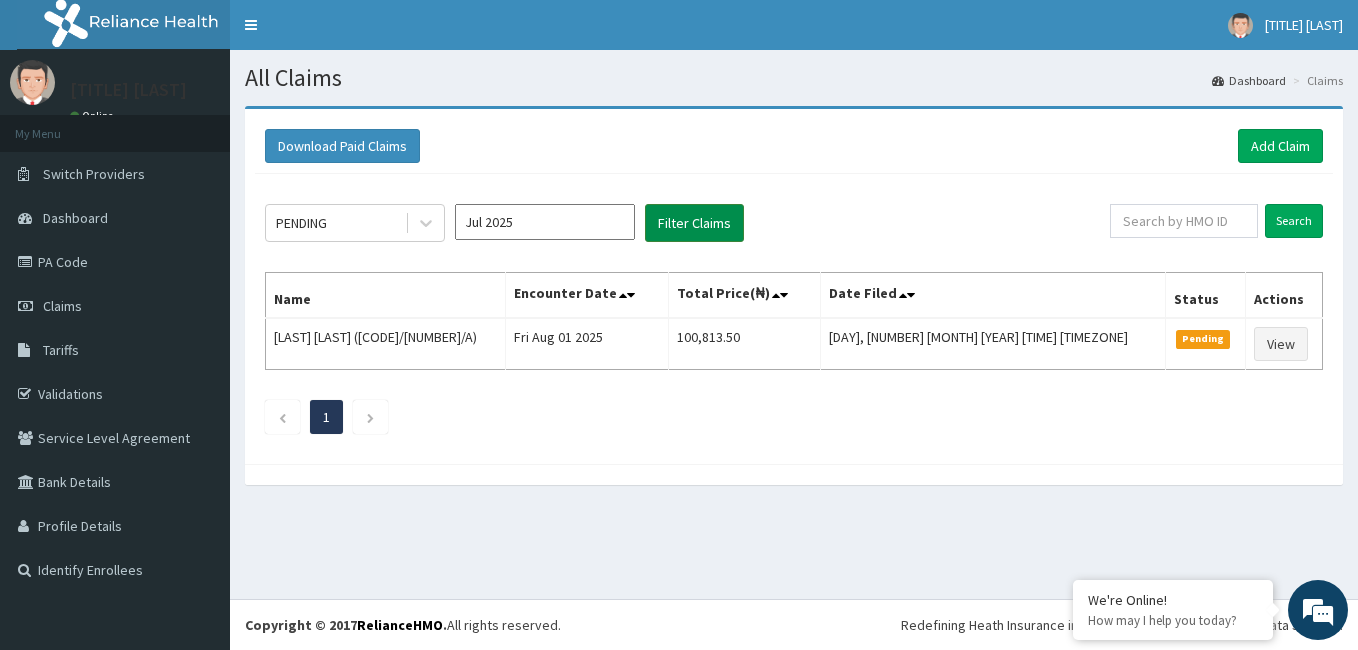 click on "Filter Claims" at bounding box center (694, 223) 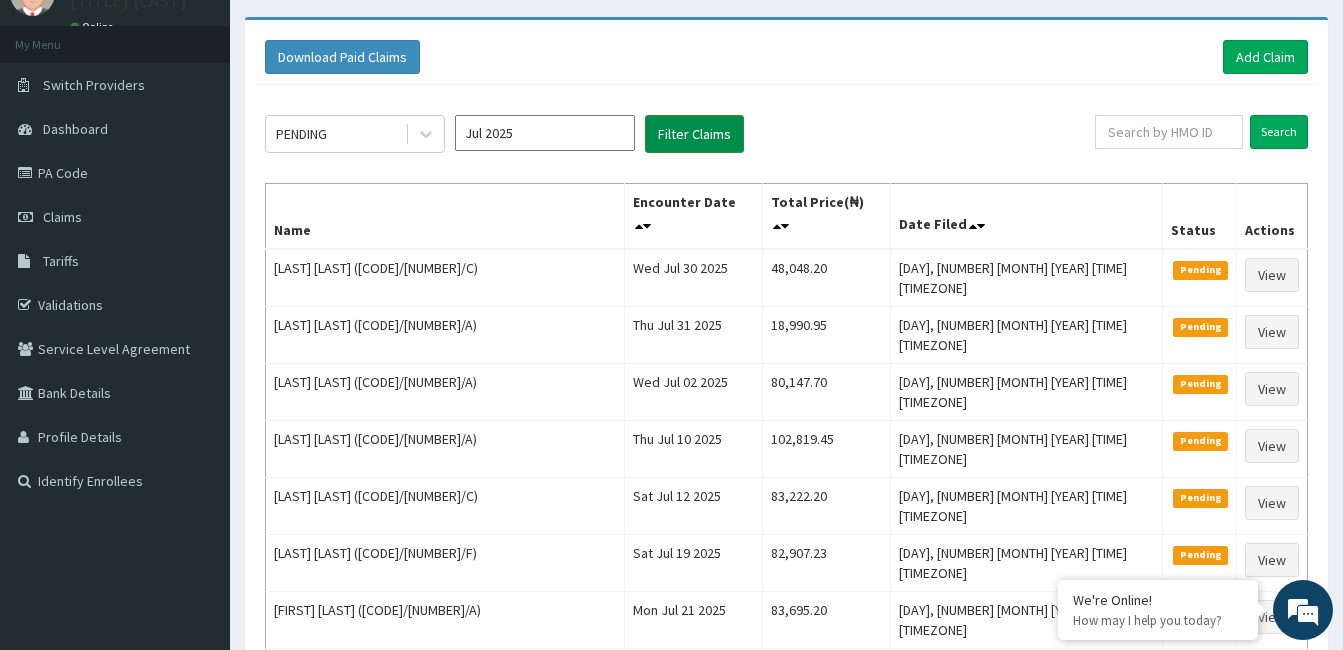 scroll, scrollTop: 0, scrollLeft: 0, axis: both 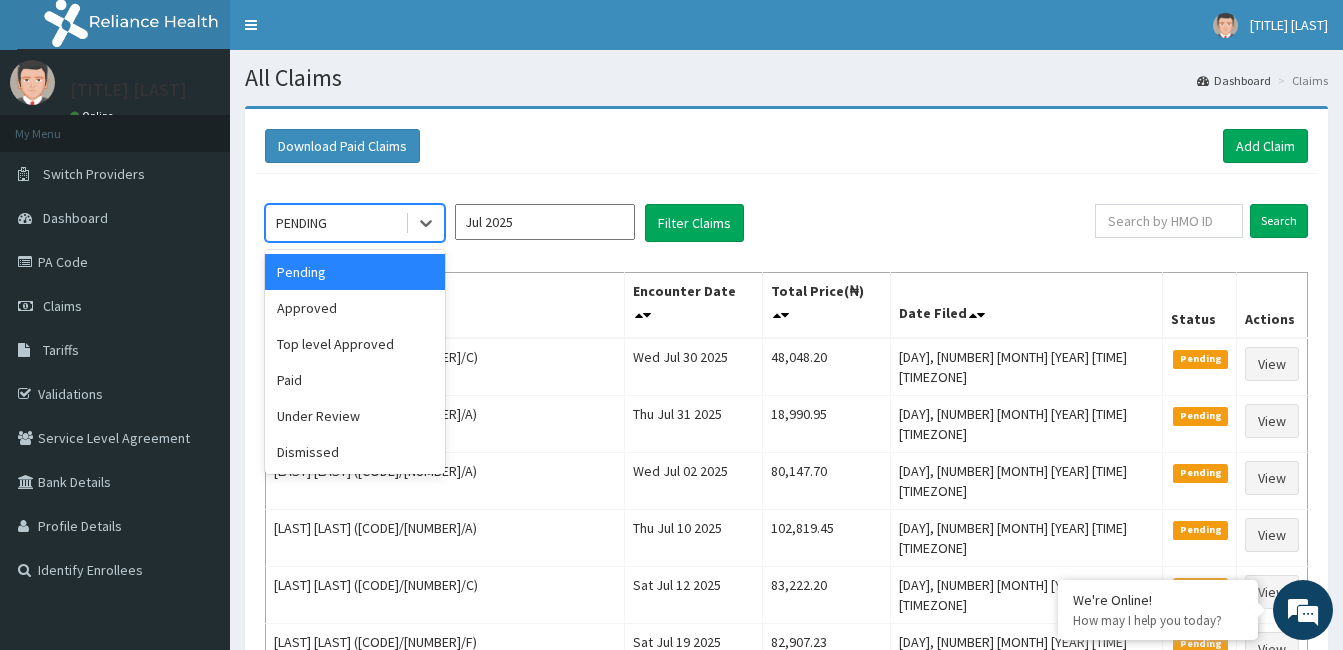click on "Approved" at bounding box center [355, 308] 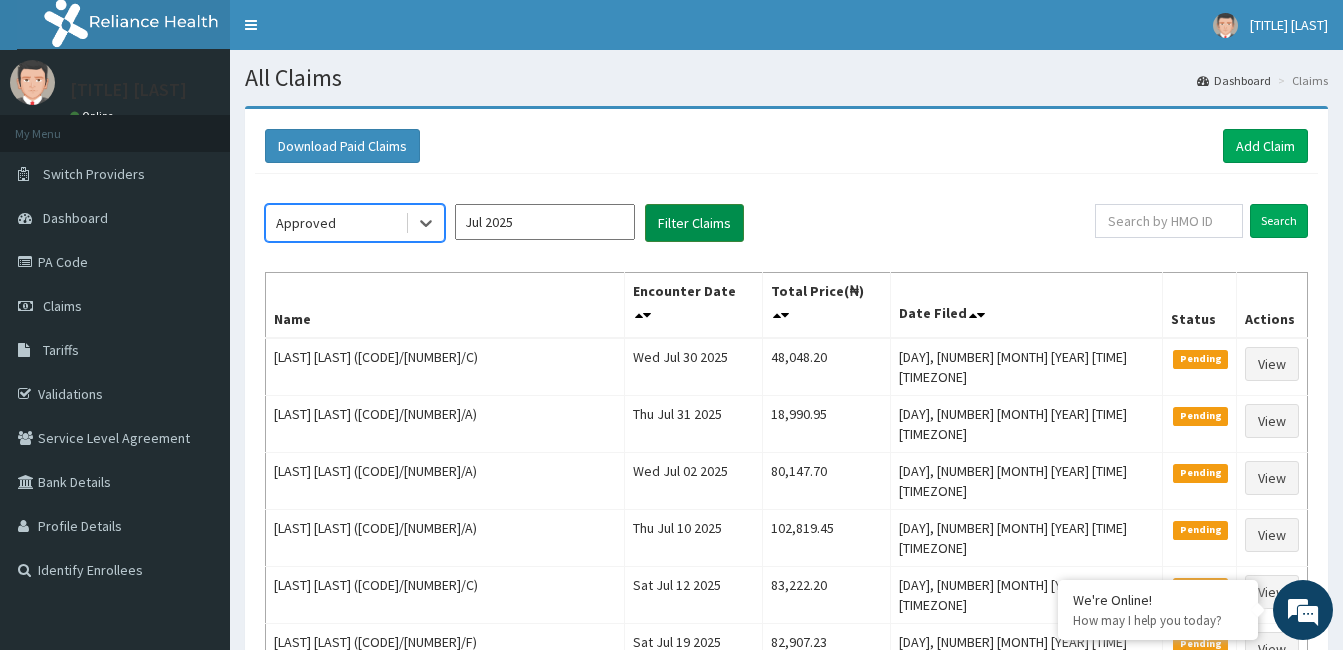 click on "Filter Claims" at bounding box center (694, 223) 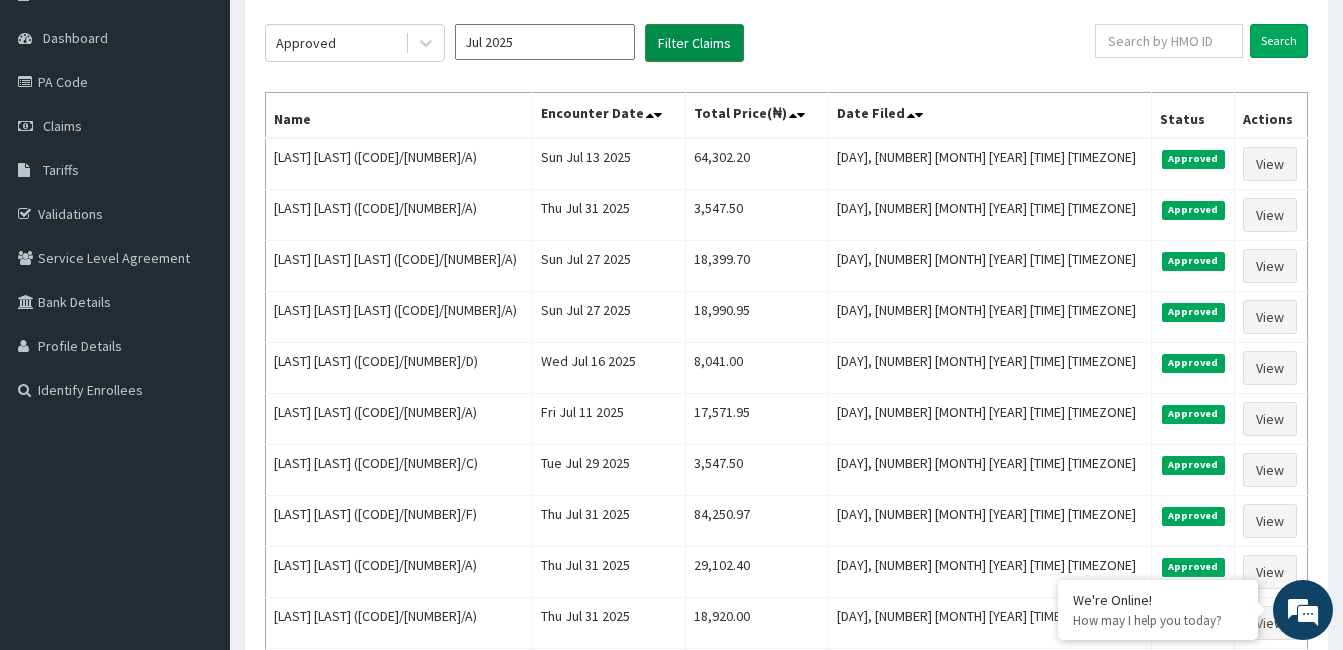 scroll, scrollTop: 0, scrollLeft: 0, axis: both 